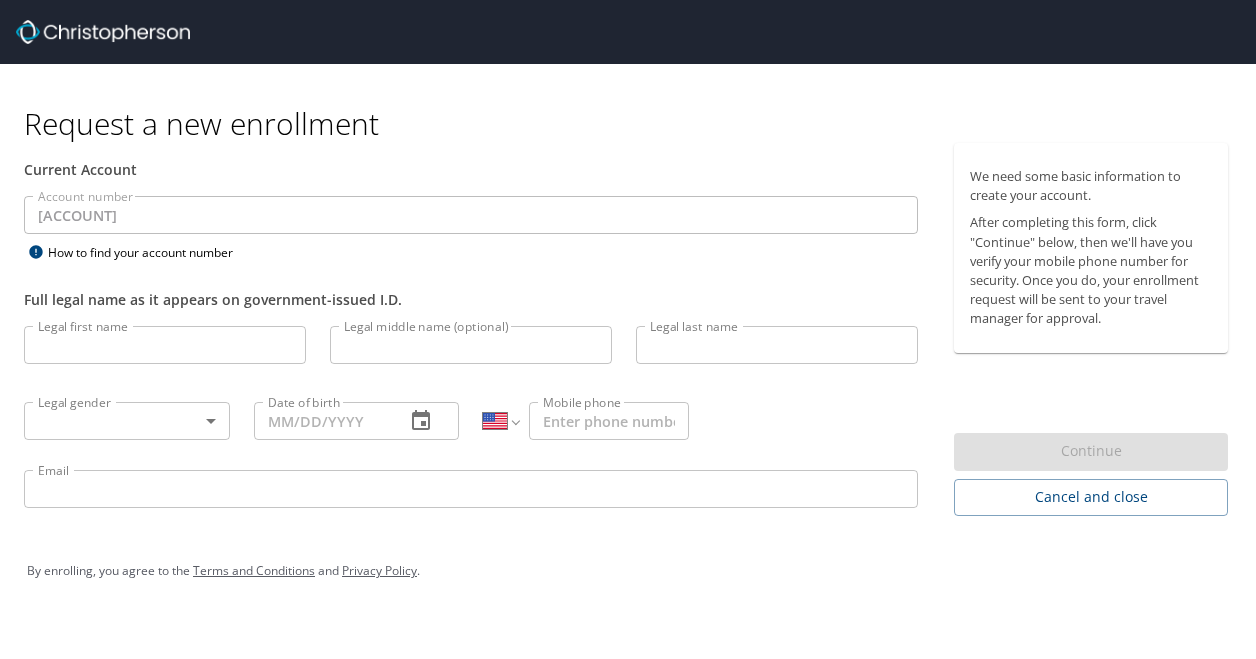 select on "US" 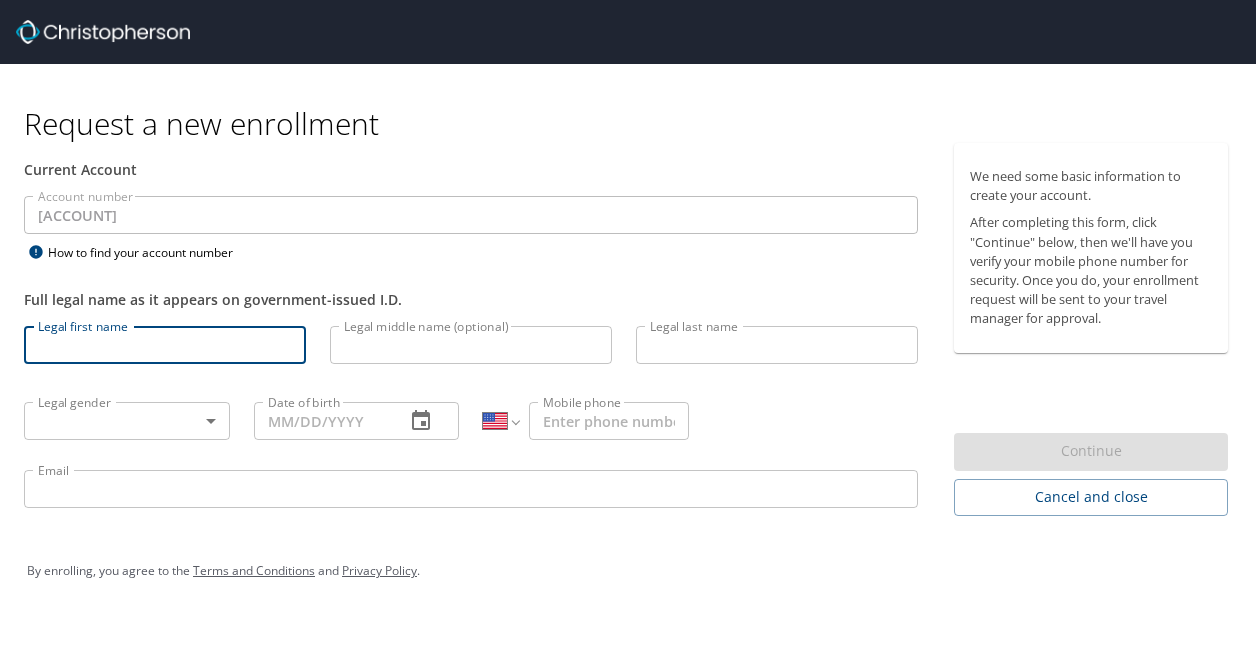 click on "Legal first name" at bounding box center [165, 345] 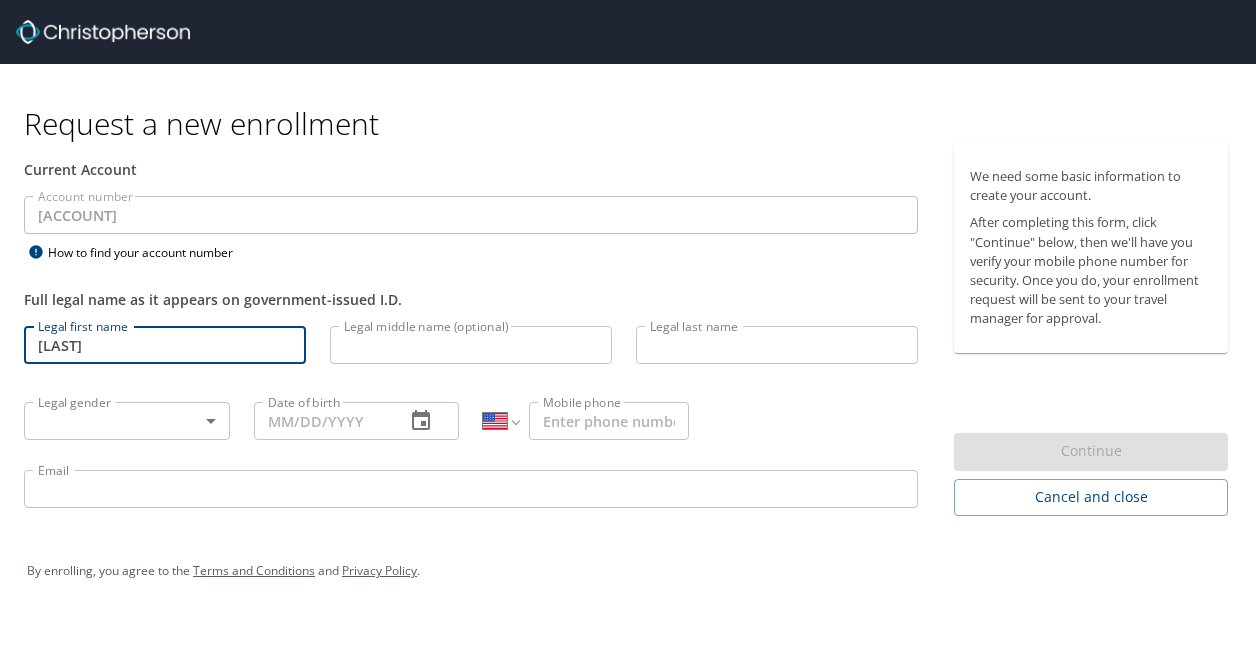 type on "PRICE" 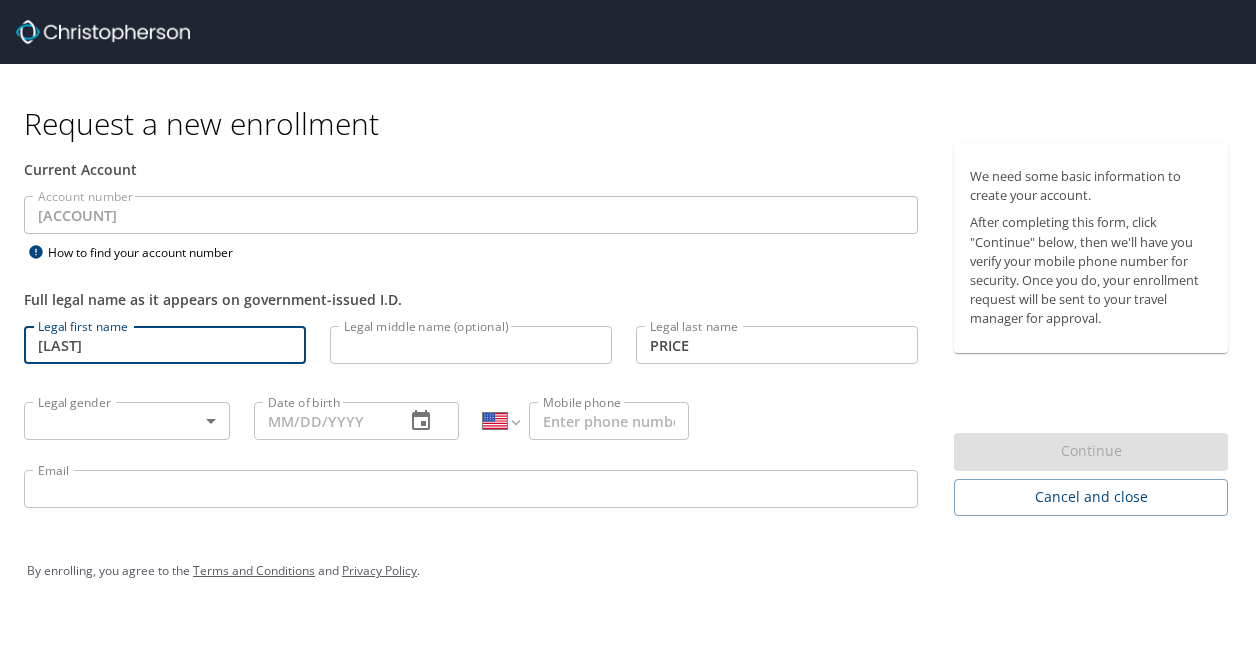 type on "[PHONE]" 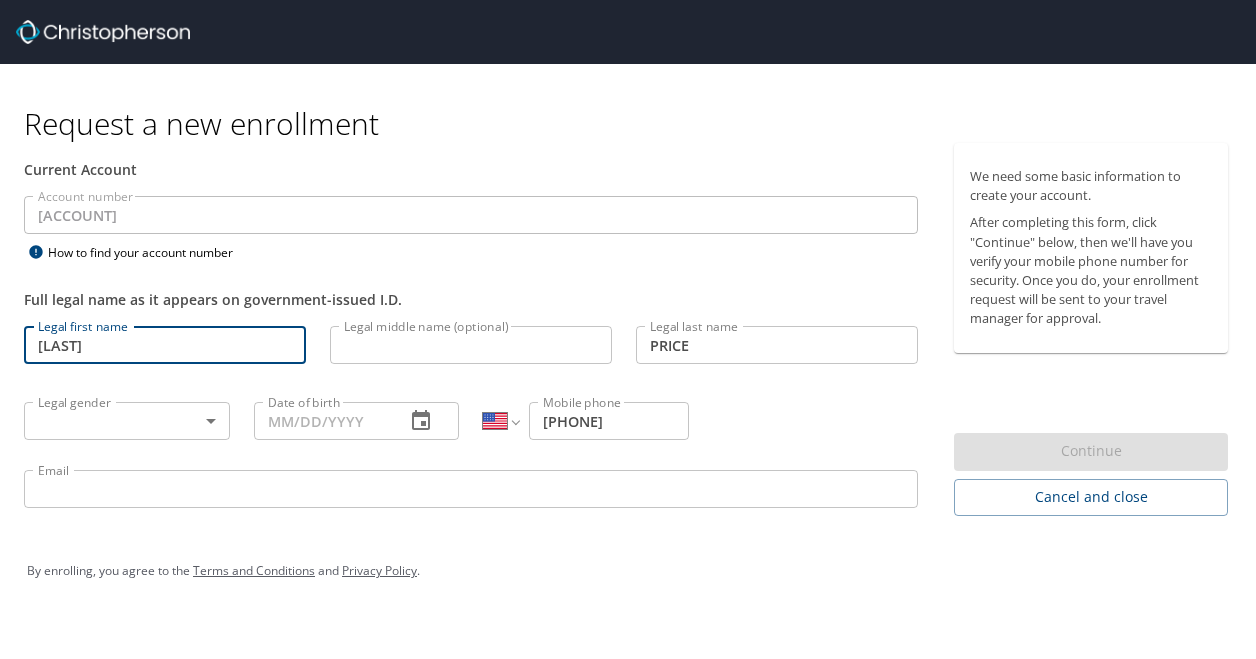 type on "[USERNAME]@example.com" 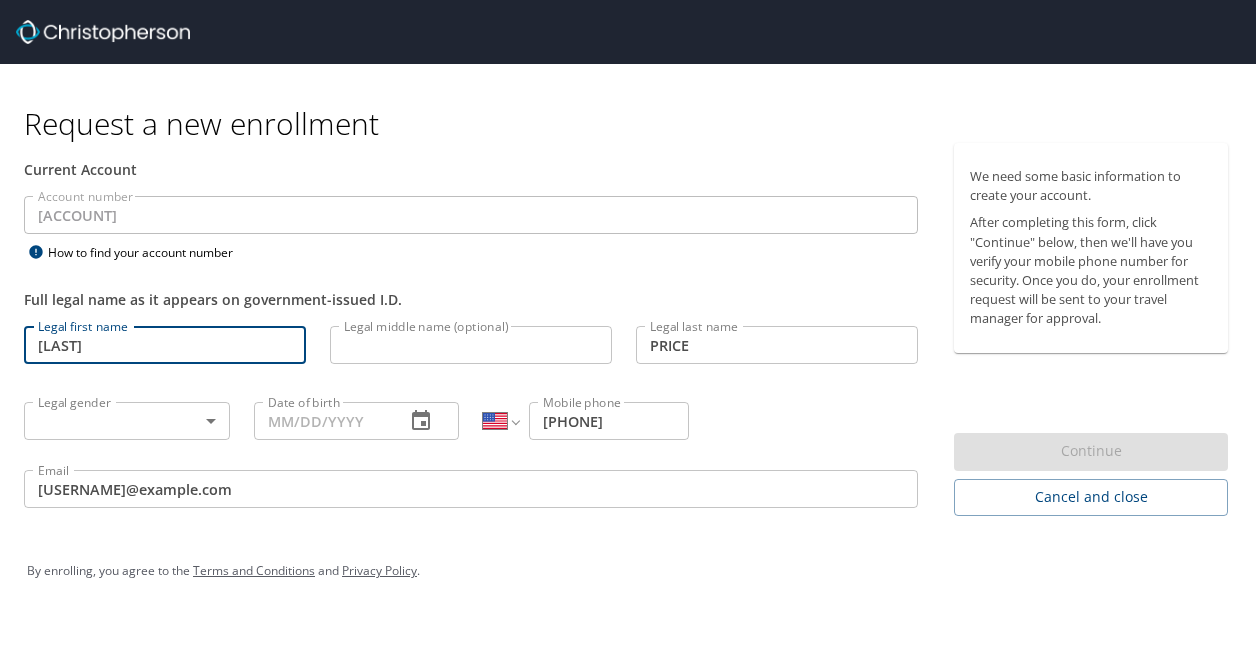 click on "Request a new enrollment Current Account Account number [ACCOUNT] Account number  How to find your account number Full legal name as it appears on government-issued I.D. Legal first name [FIRST] Legal first name Legal middle name (optional) Legal middle name (optional) Legal last name [LAST] Legal last name Legal gender ​ Legal gender Date of birth [DATE] Date of birth International Afghanistan Åland Islands Albania Algeria American Samoa Andorra Angola Anguilla Antigua and Barbuda Argentina Armenia Aruba Ascension Island Australia Austria Azerbaijan Bahamas Bahrain Bangladesh Barbados Belarus Belgium Belize Benin Bermuda Bhutan Bolivia Bonaire, Sint Eustatius and Saba Bosnia and Herzegovina Botswana Brazil British Indian Ocean Territory Brunei Darussalam Bulgaria Burkina Faso Burma Burundi Cambodia Cameroon Canada Cape Verde Cayman Islands Central African Republic Chad Chile China Christmas Island Cocos (Keeling) Islands Colombia Comoros Congo Congo, Democratic Republic of the Cook Islands Costa Rica Cote d'Ivoire Cuba" at bounding box center (628, 329) 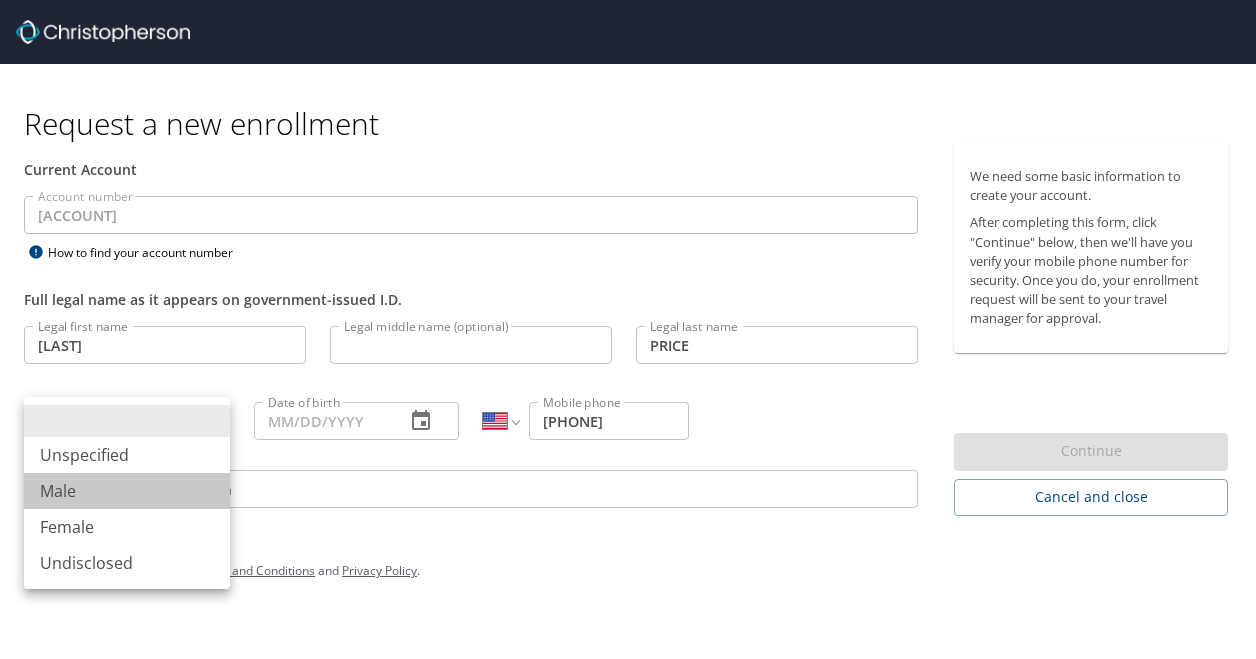 click on "Male" at bounding box center (127, 491) 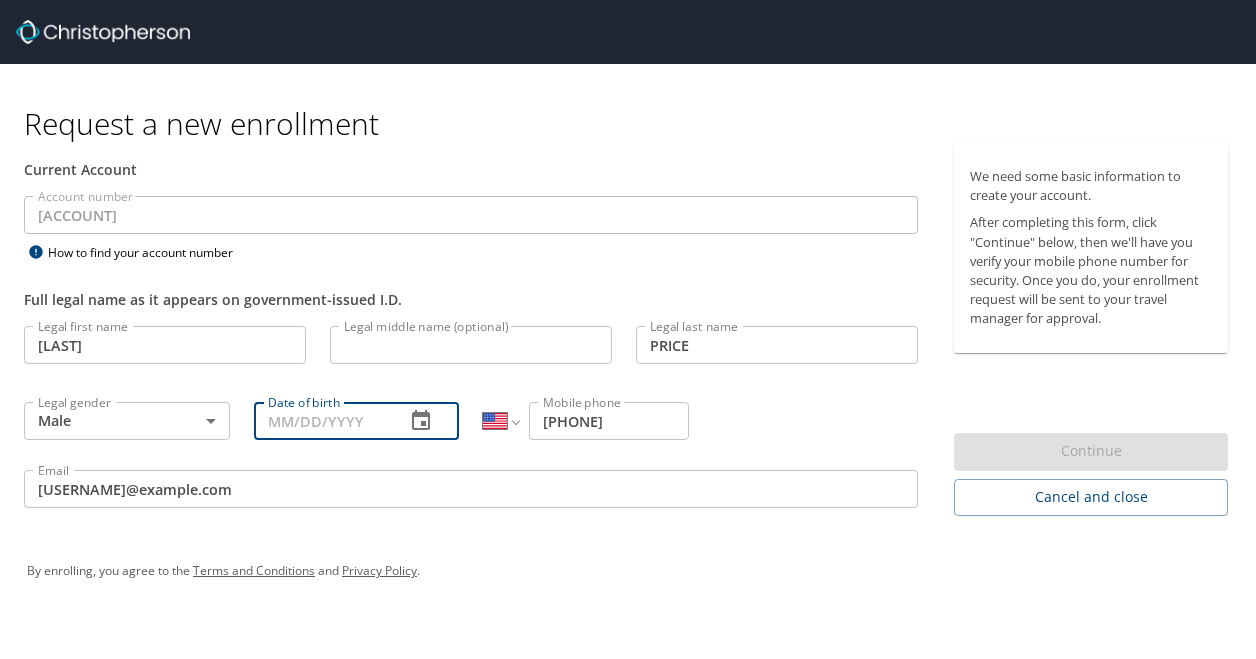 click on "Date of birth" at bounding box center [322, 421] 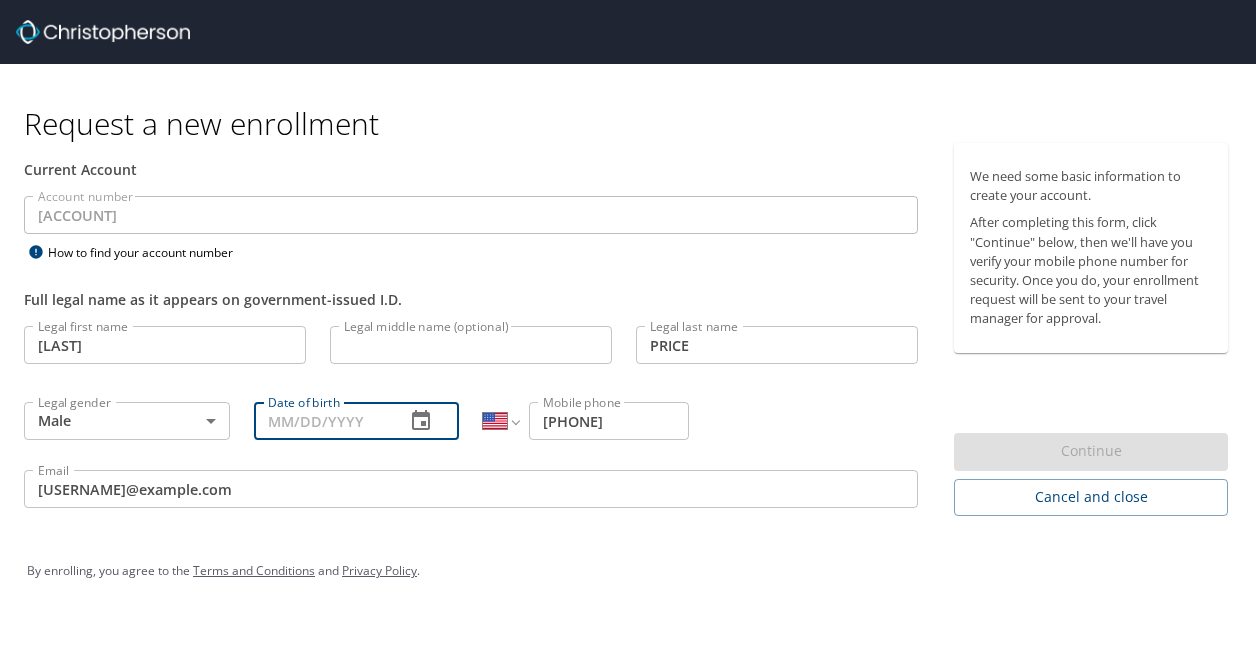 type on "[DATE]" 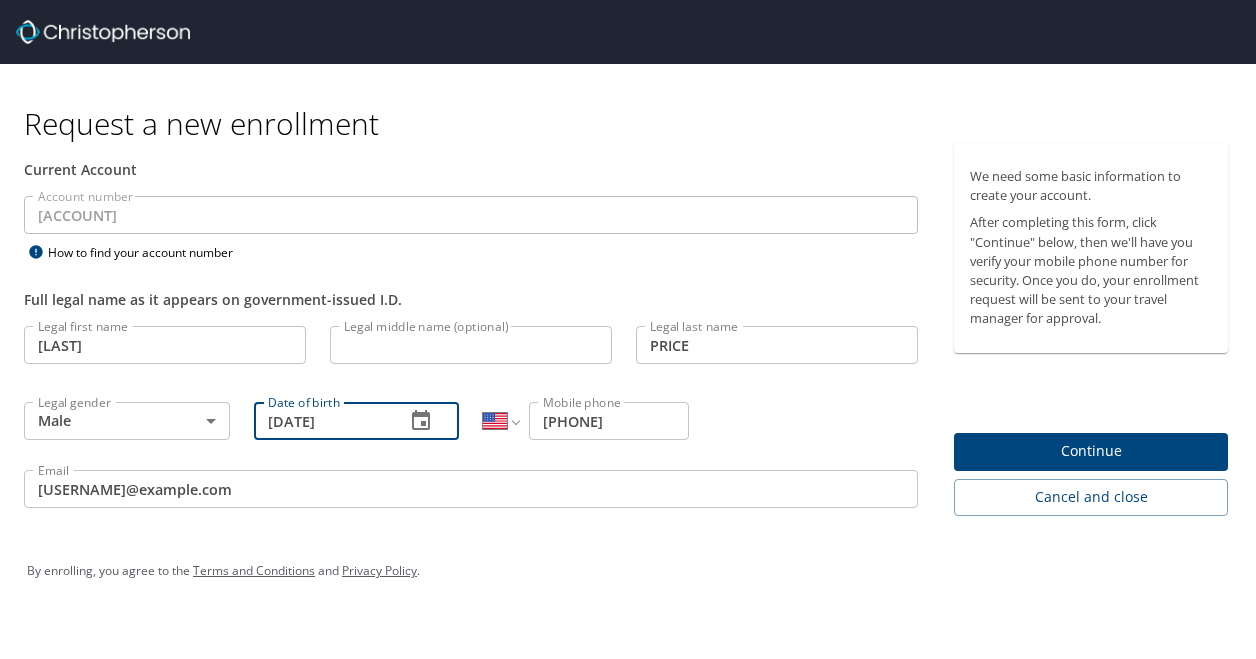 click on "Continue" at bounding box center (1091, 451) 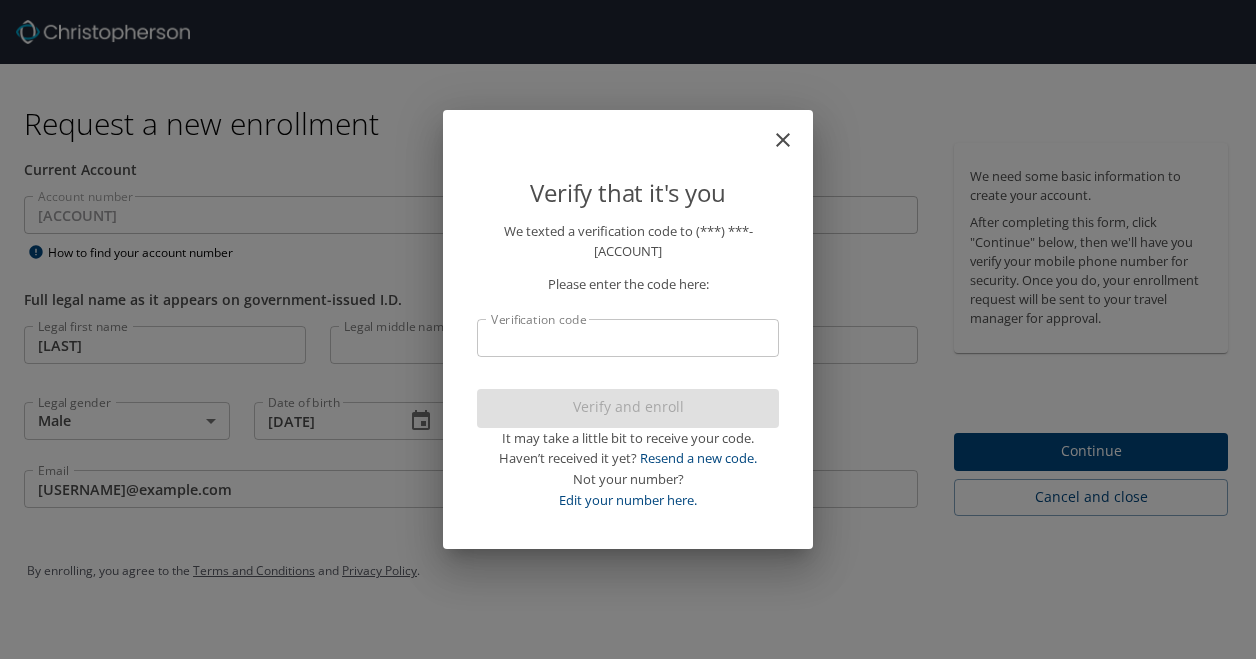 click on "Verification code" at bounding box center [628, 338] 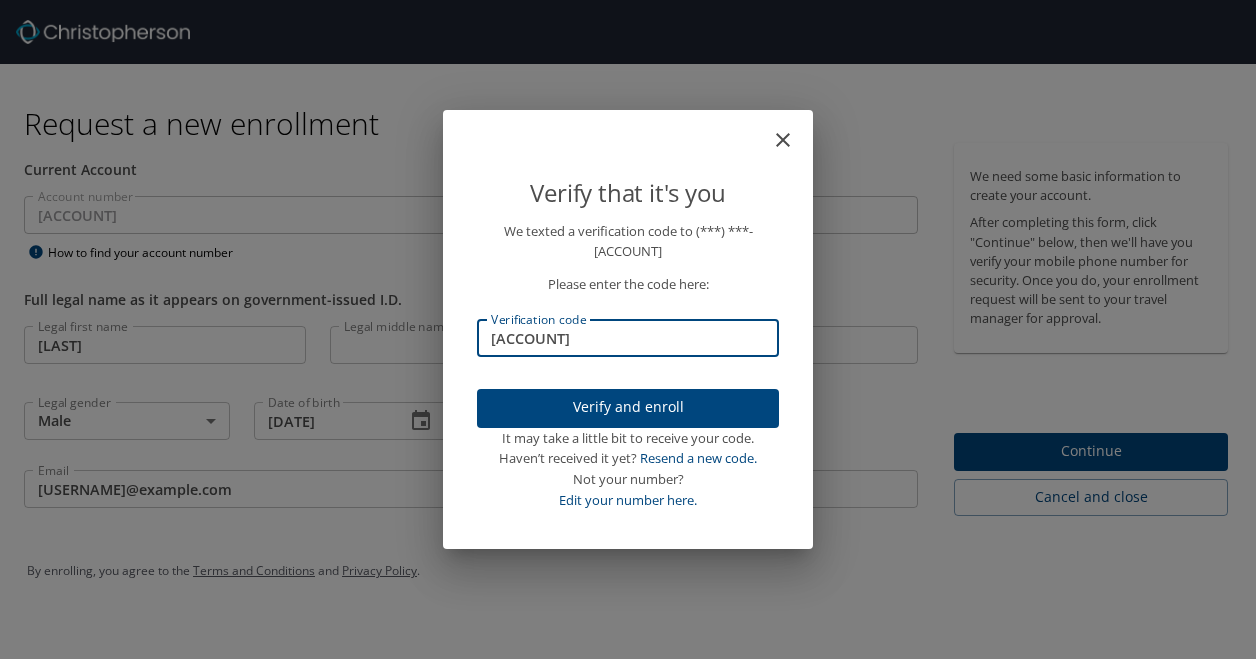 type on "385202" 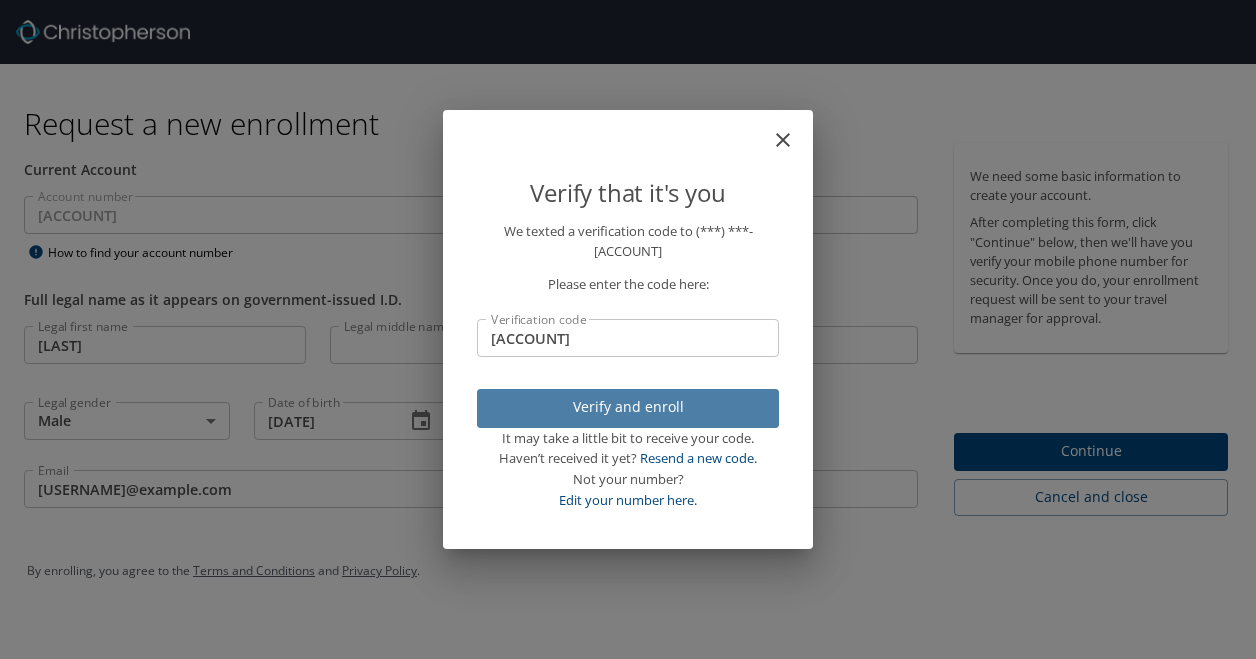 click on "Verify and enroll" at bounding box center [628, 407] 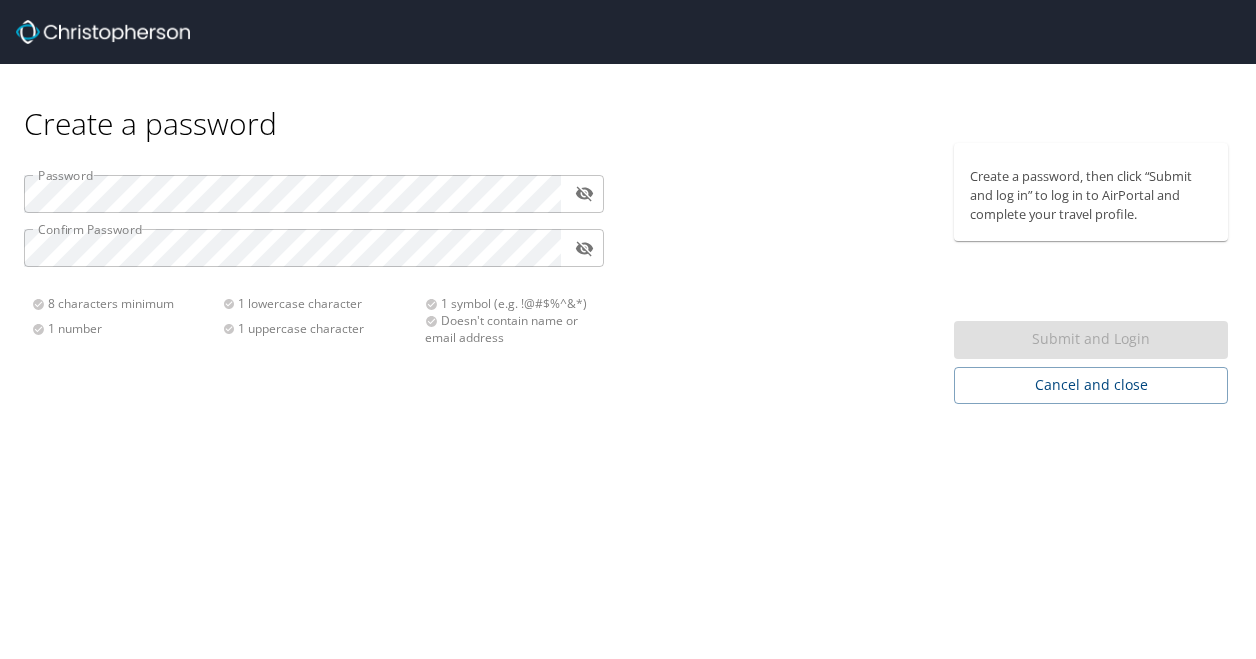 scroll, scrollTop: 0, scrollLeft: 0, axis: both 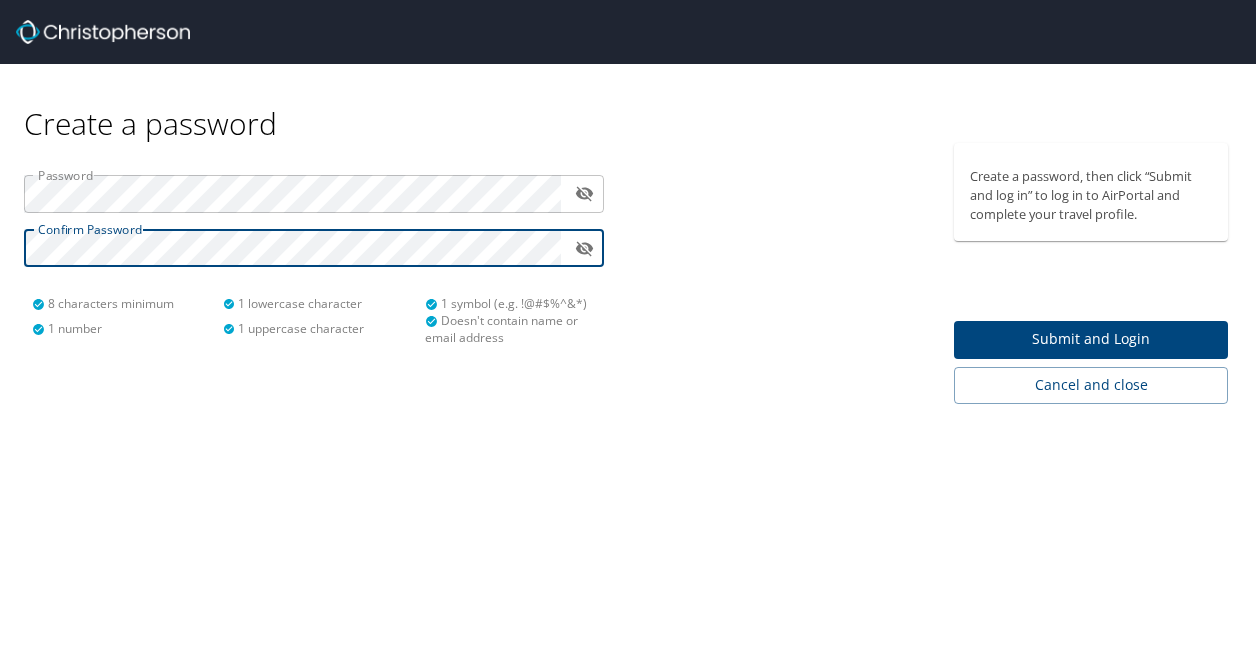 click on "Create a password Password ​ Confirm Password ​ 8 characters minimum 1 number 1 lowercase character 1 uppercase character 1 symbol (e.g. !@#$%^&*() Doesn't contain name or email address Create a password, then click “Submit and log in” to log in to AirPortal and complete your travel profile. Submit and Login Cancel and close" at bounding box center (628, 329) 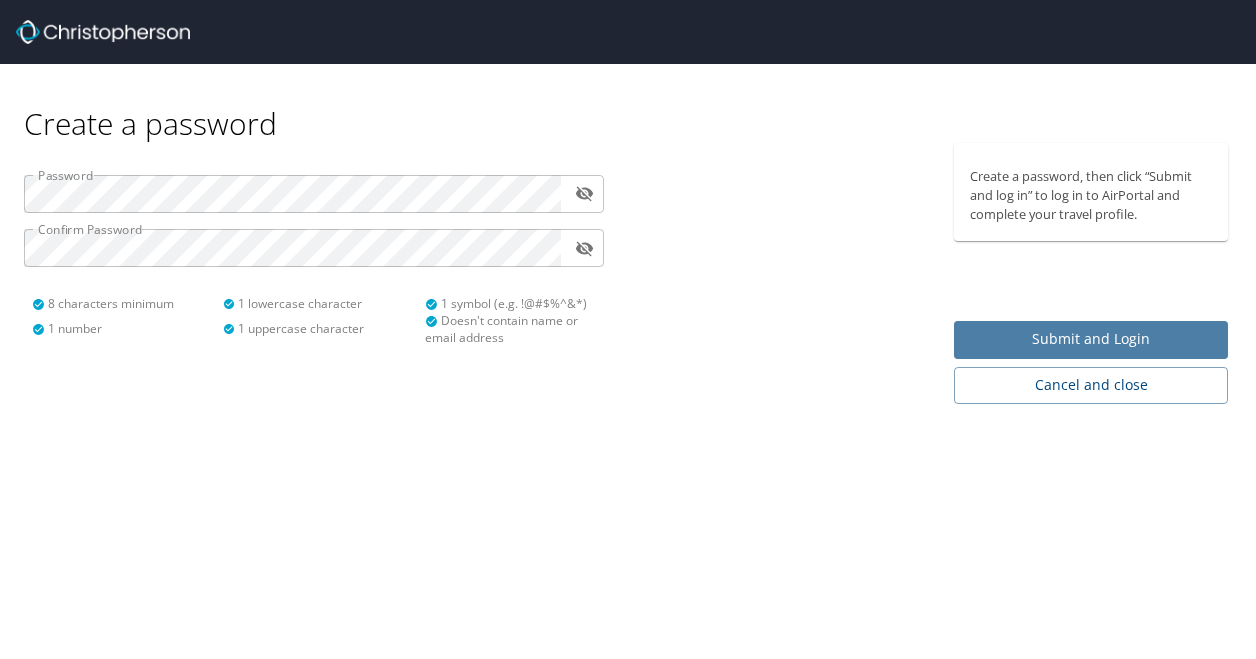 click on "Submit and Login" at bounding box center [1091, 339] 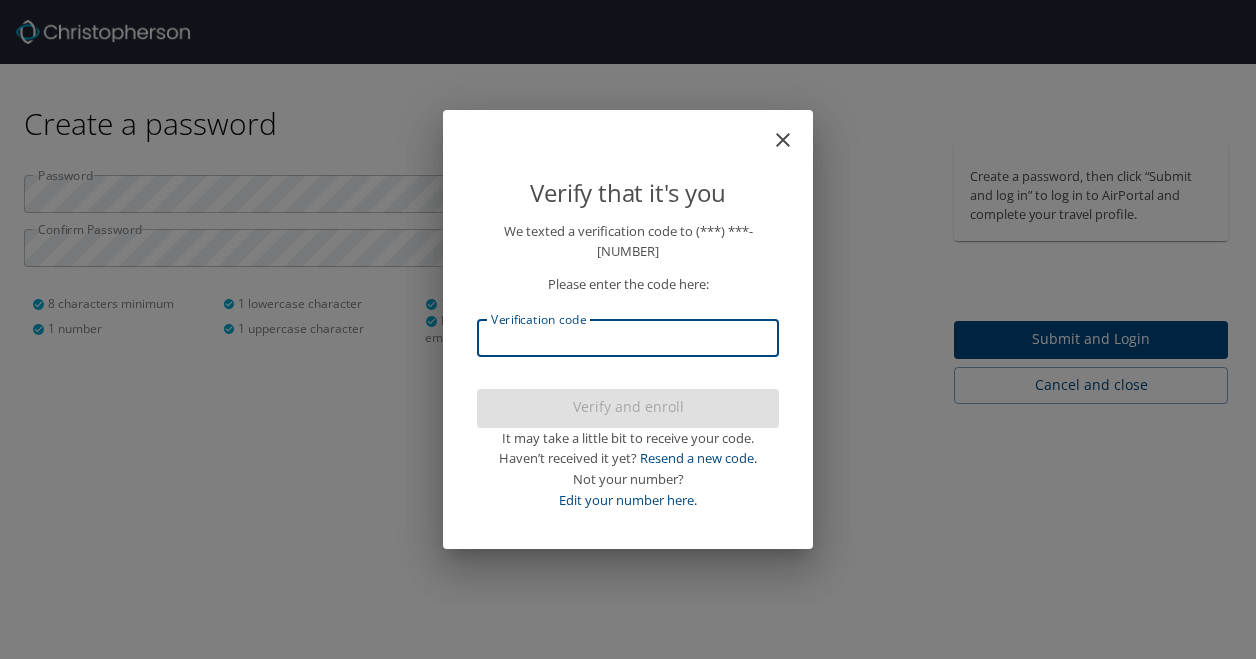 click on "Verification code" at bounding box center (628, 338) 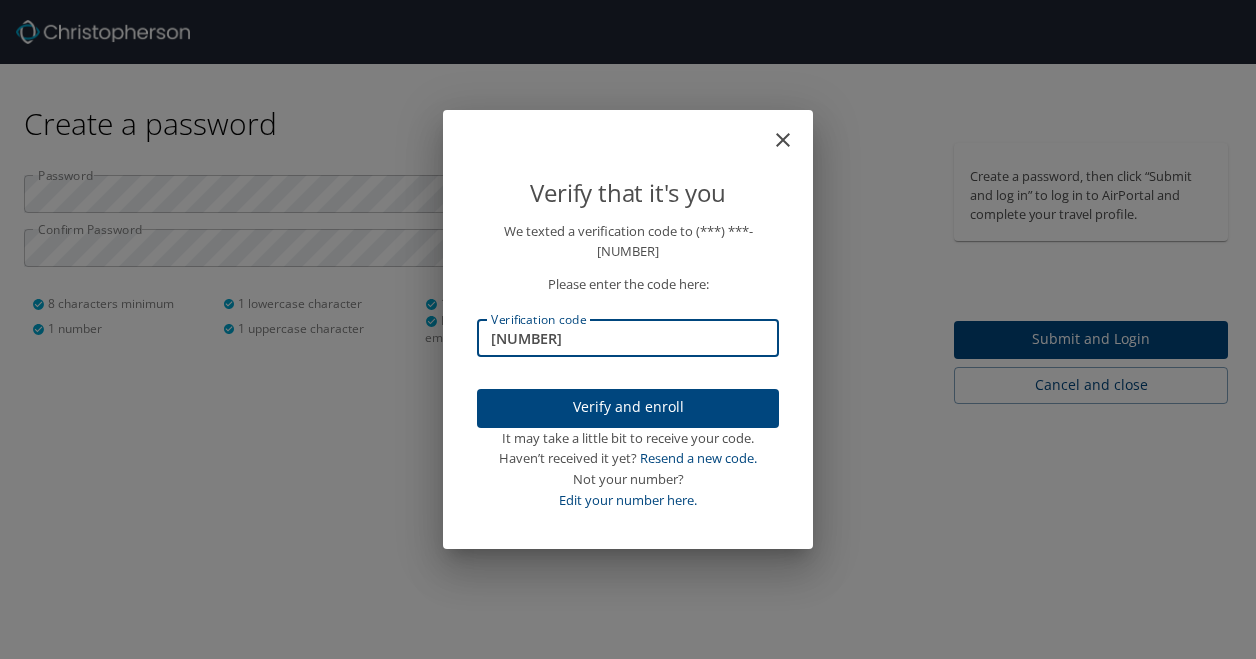 type on "[NUMBER]" 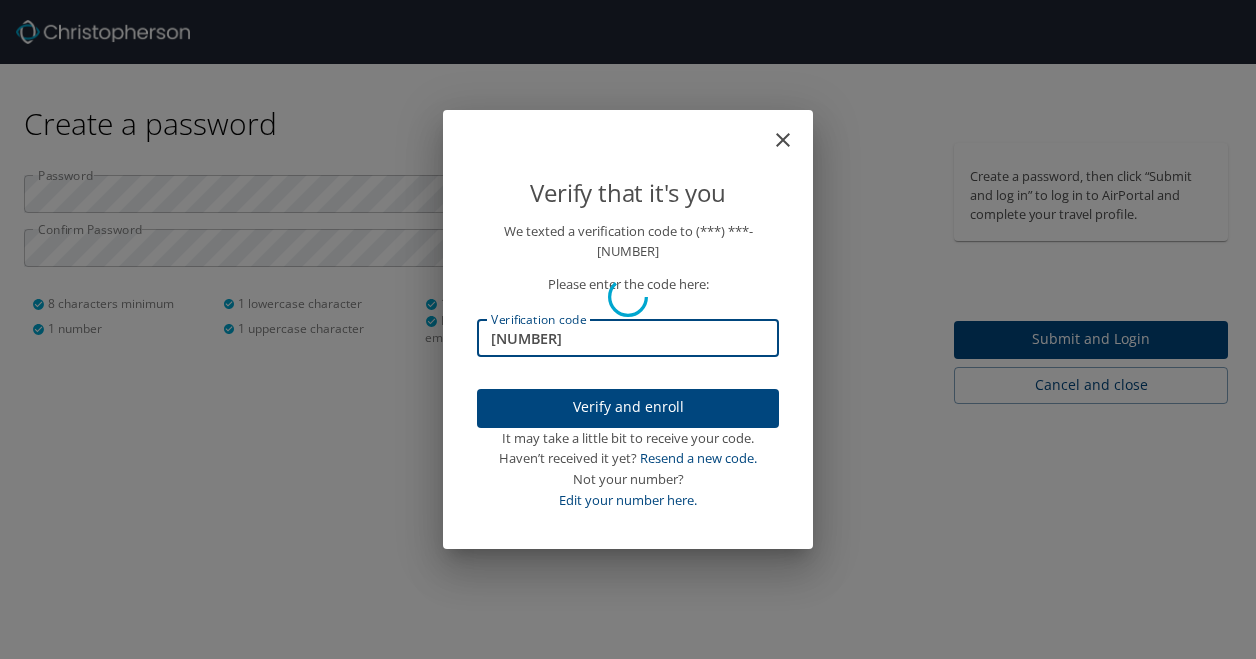 type 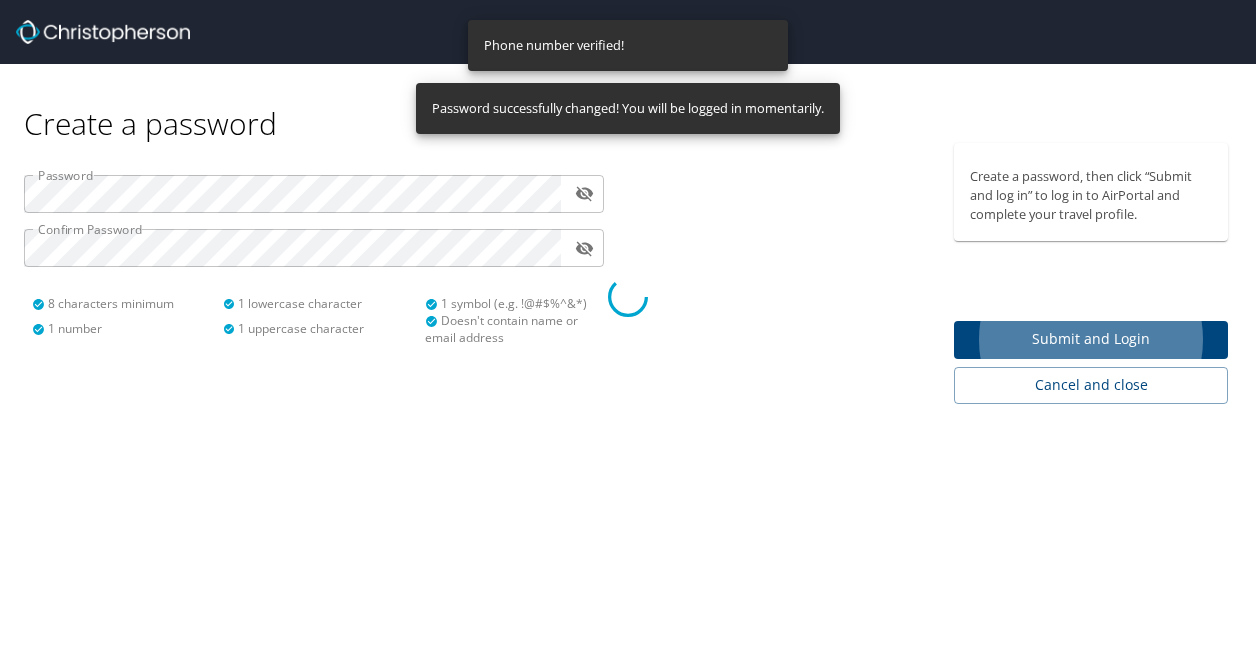select on "US" 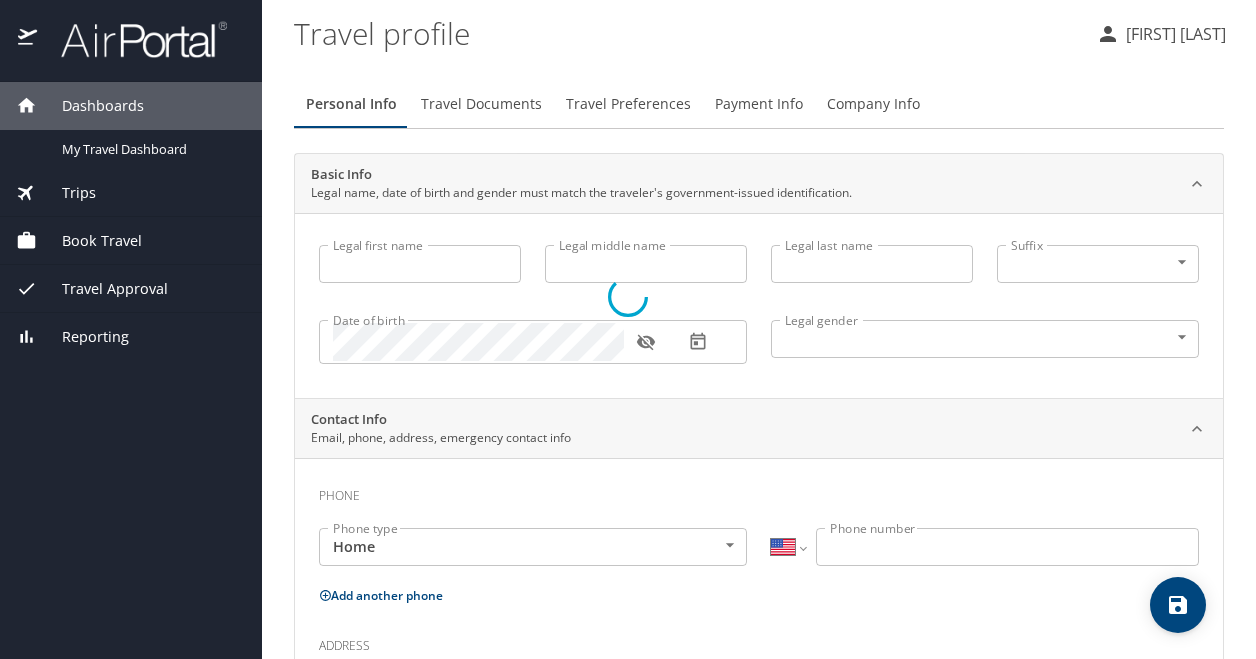 type on "[LAST]" 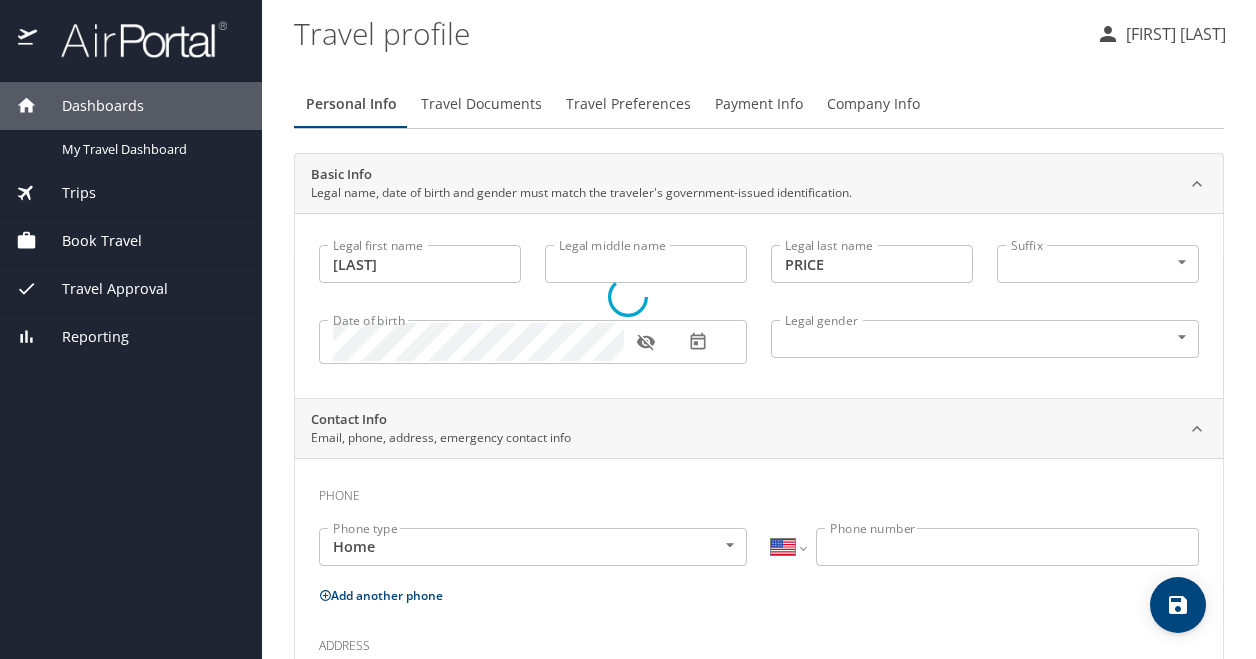select on "US" 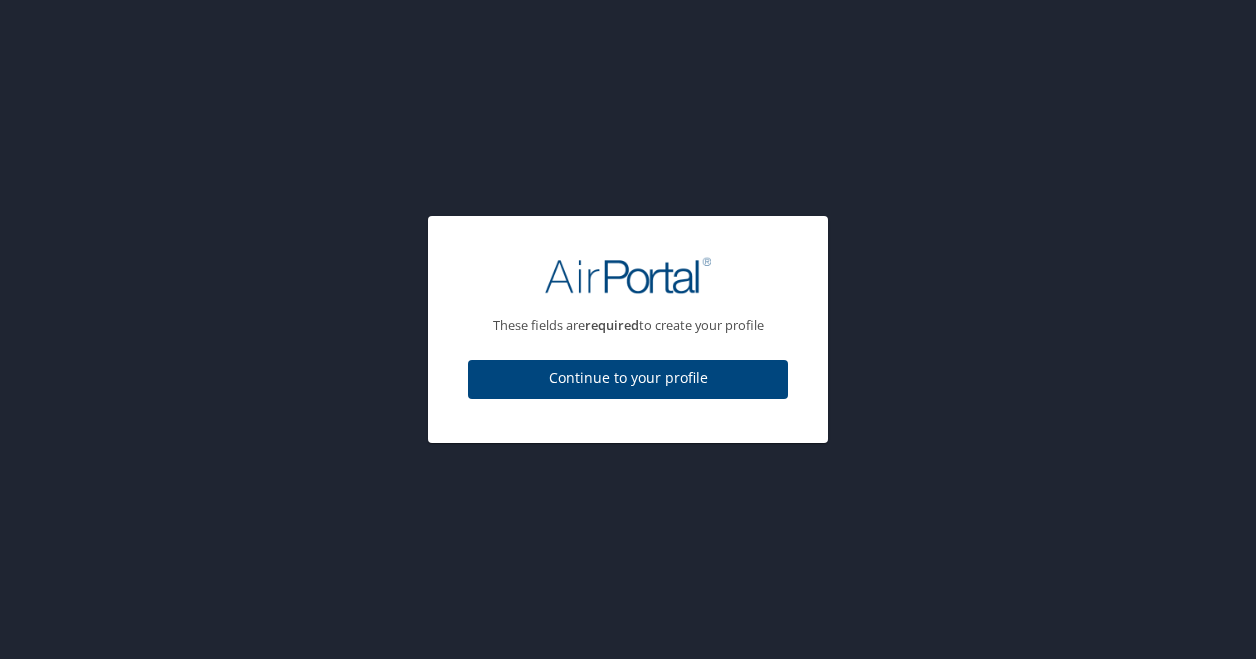 click on "Continue to your profile" at bounding box center (628, 378) 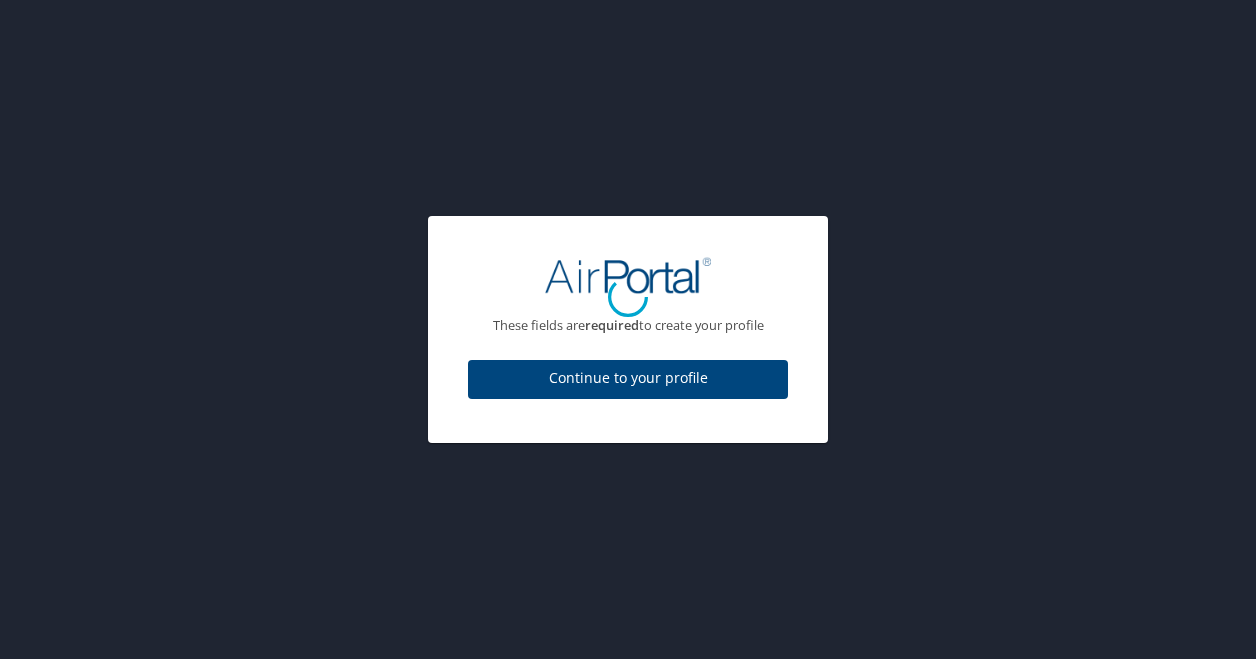 select on "US" 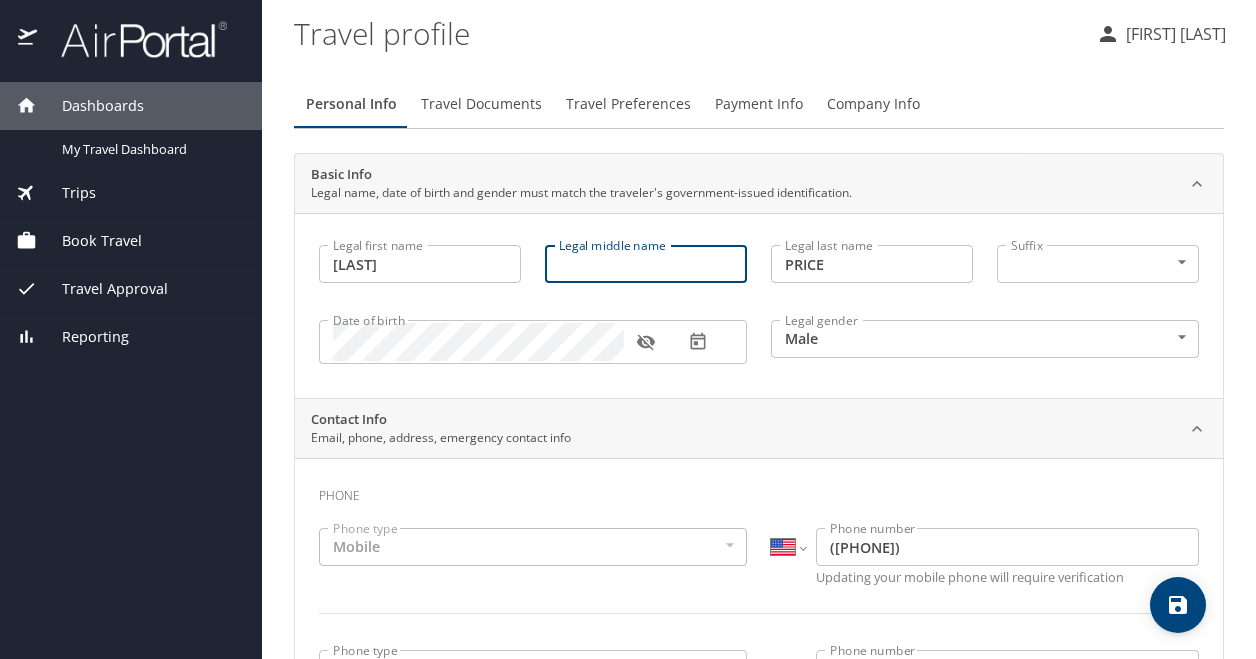 click on "Legal middle name" at bounding box center [646, 264] 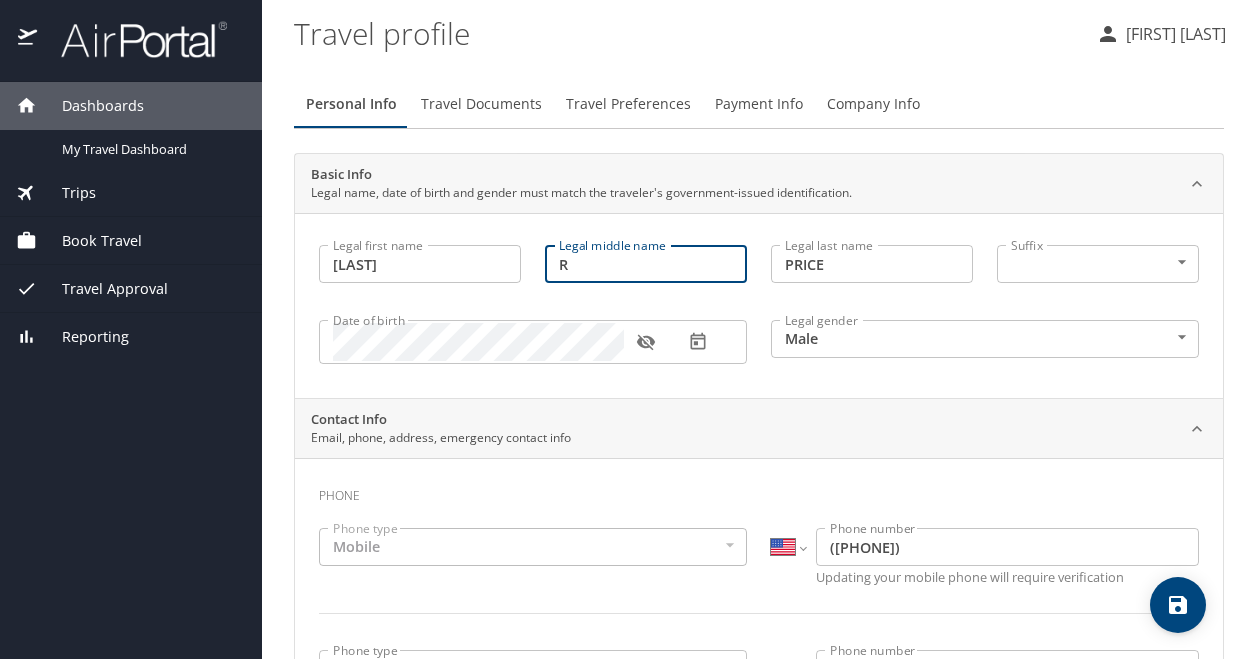 type on "R" 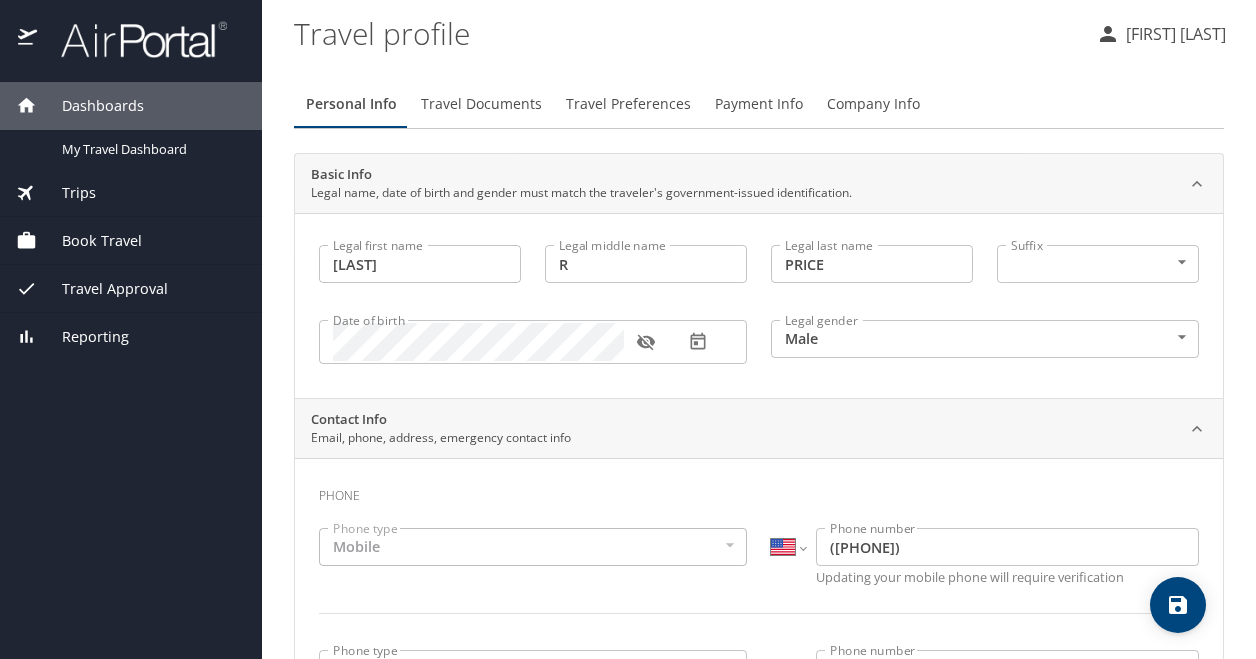 click on "Phone" at bounding box center (759, 491) 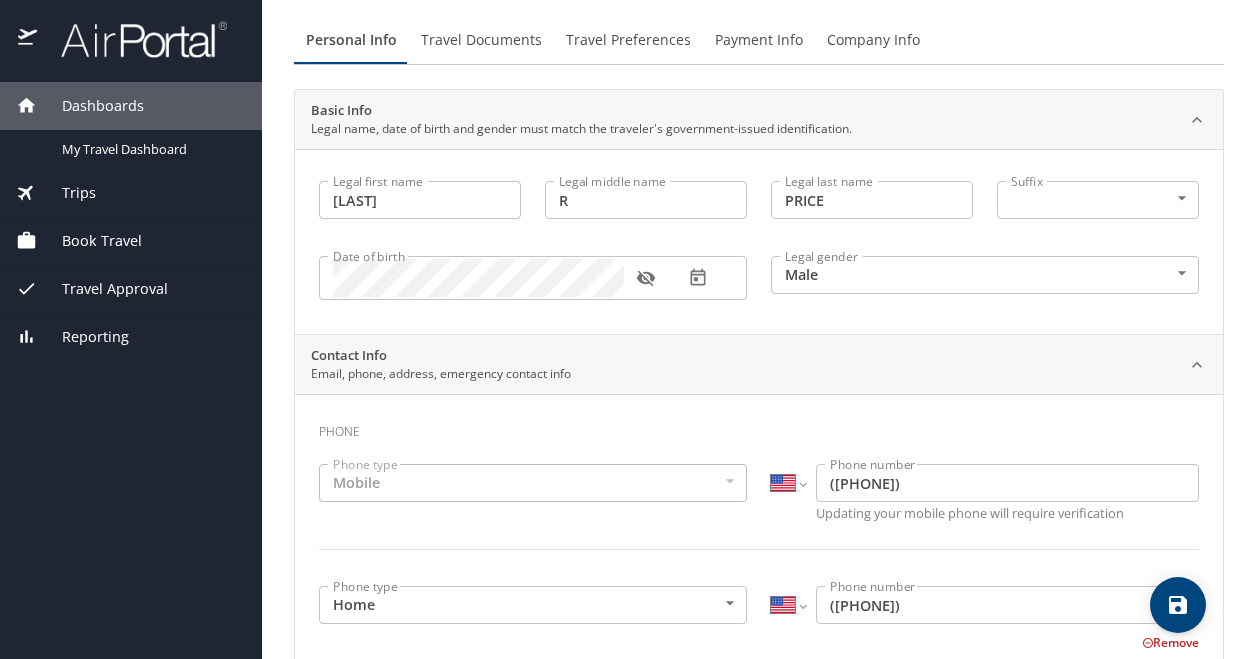 scroll, scrollTop: 100, scrollLeft: 0, axis: vertical 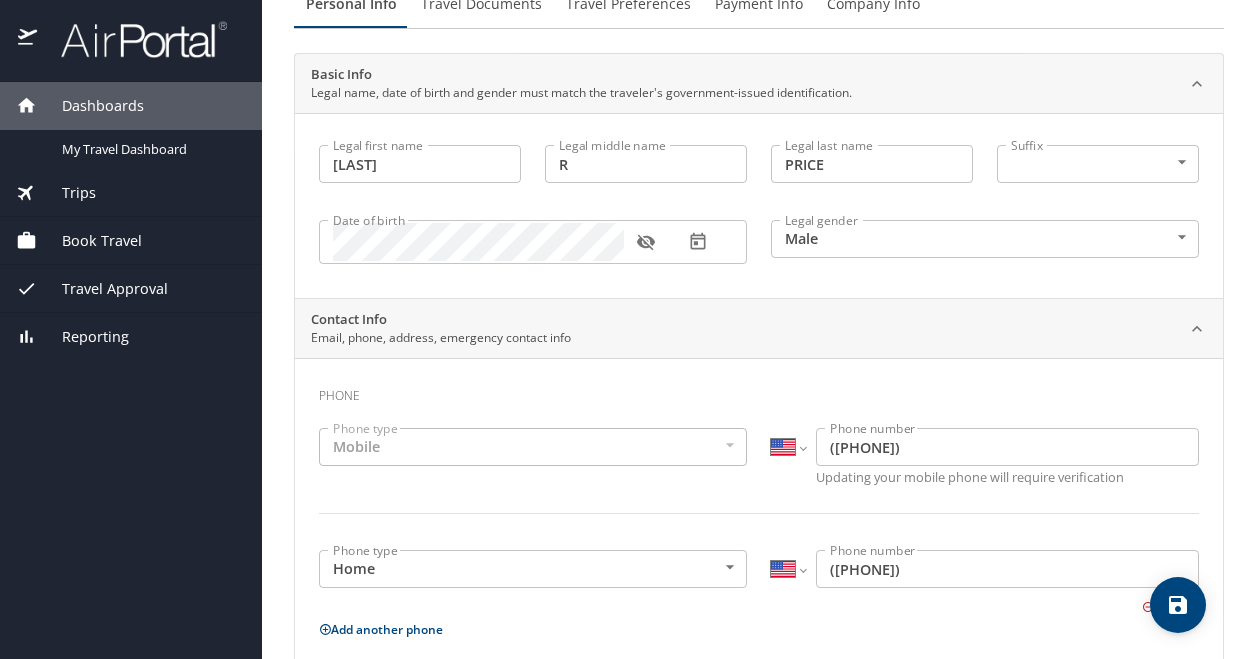 click on "Mobile" at bounding box center [533, 447] 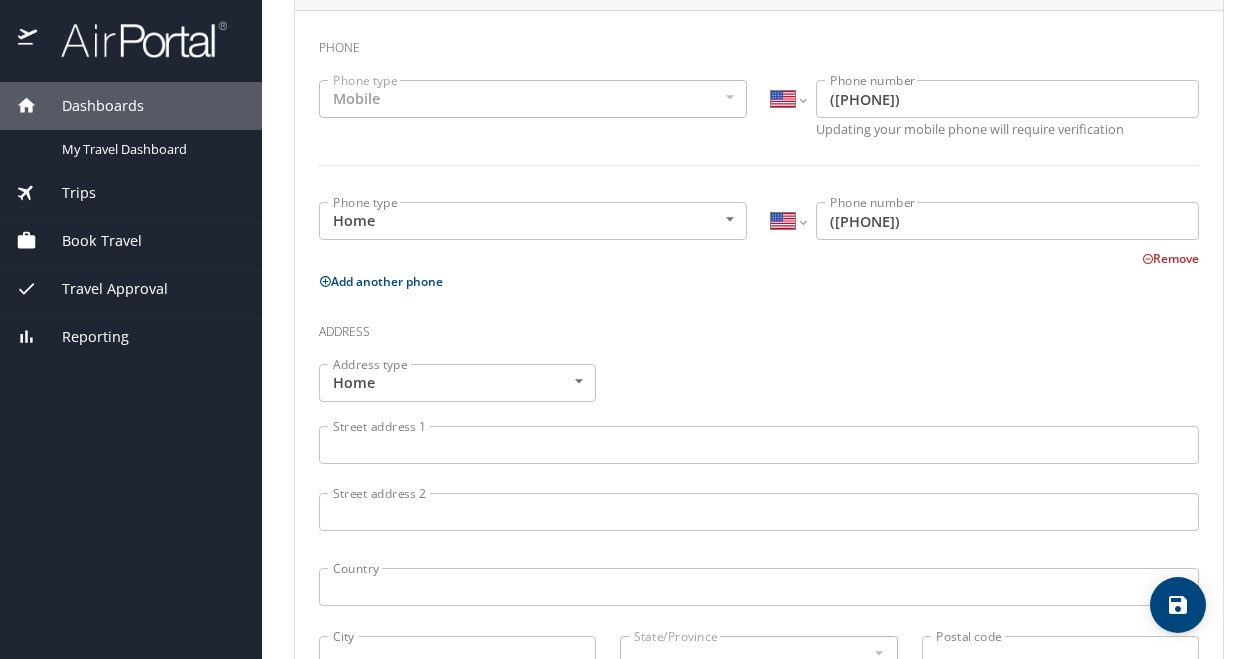 scroll, scrollTop: 500, scrollLeft: 0, axis: vertical 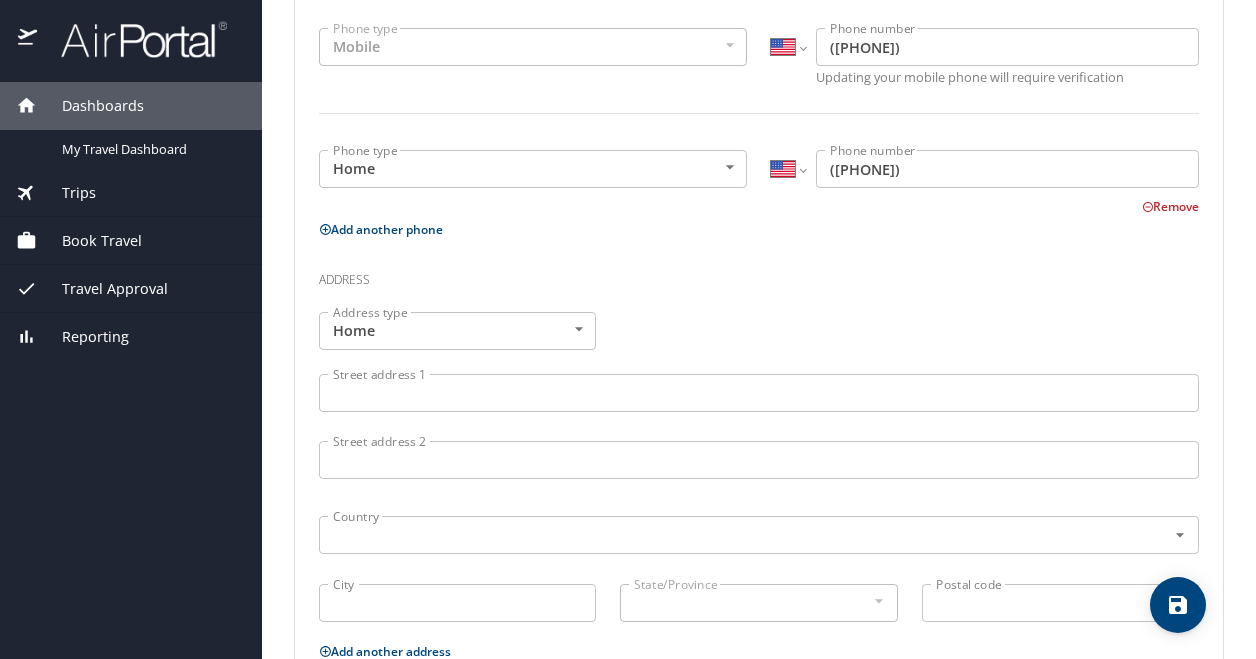 click on "Street address 1" at bounding box center (759, 393) 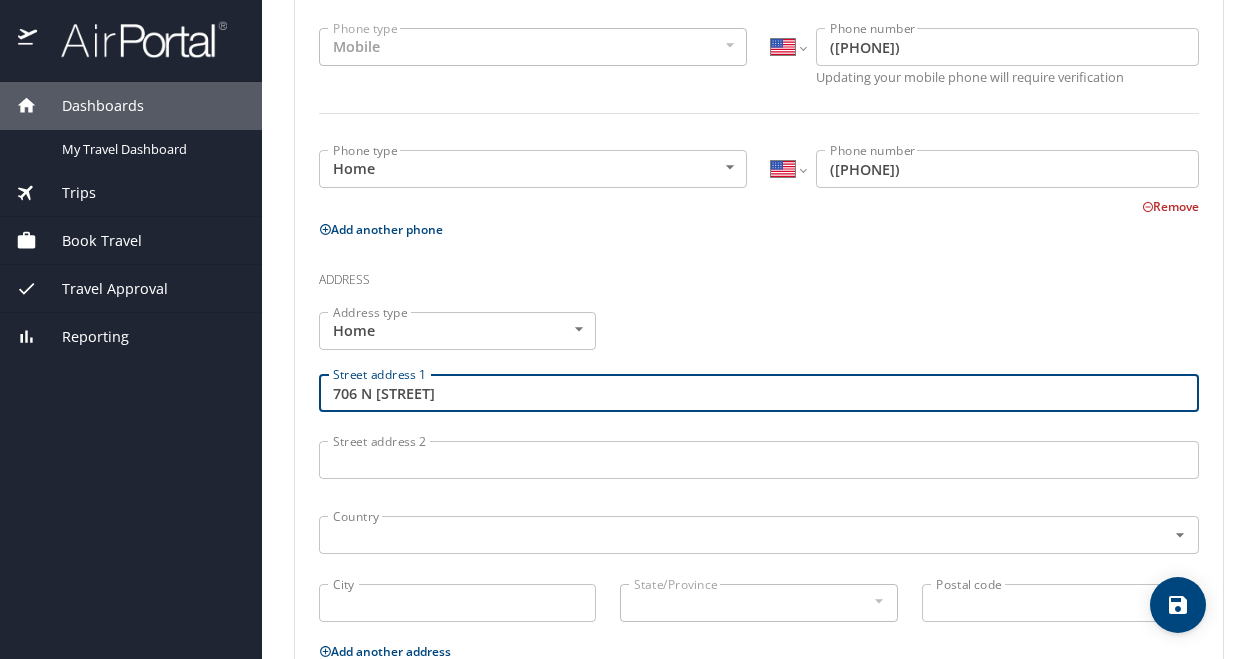 type on "706 N [STREET]" 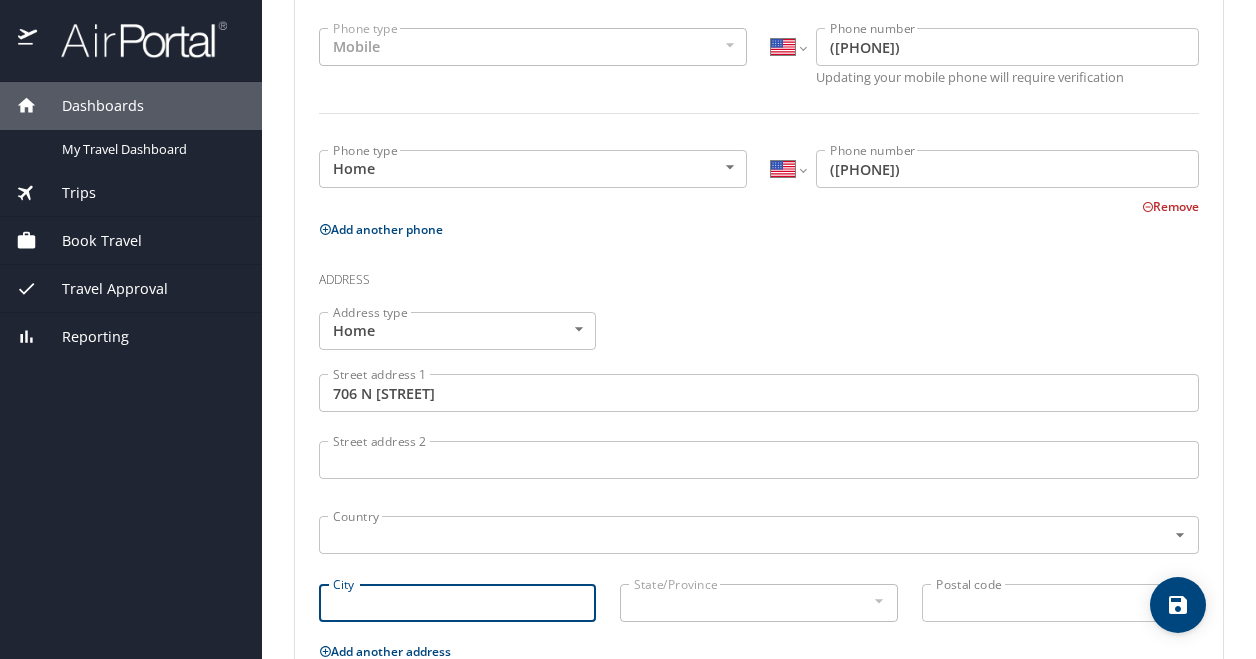 click on "City" at bounding box center [457, 603] 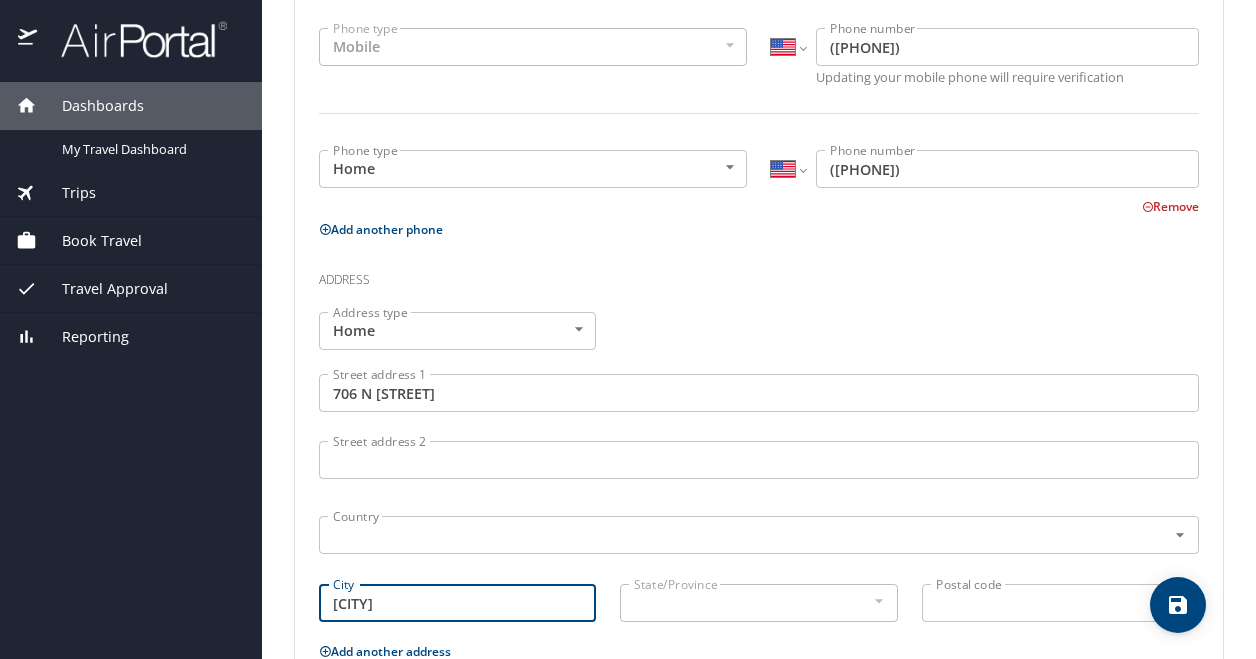 click at bounding box center [878, 601] 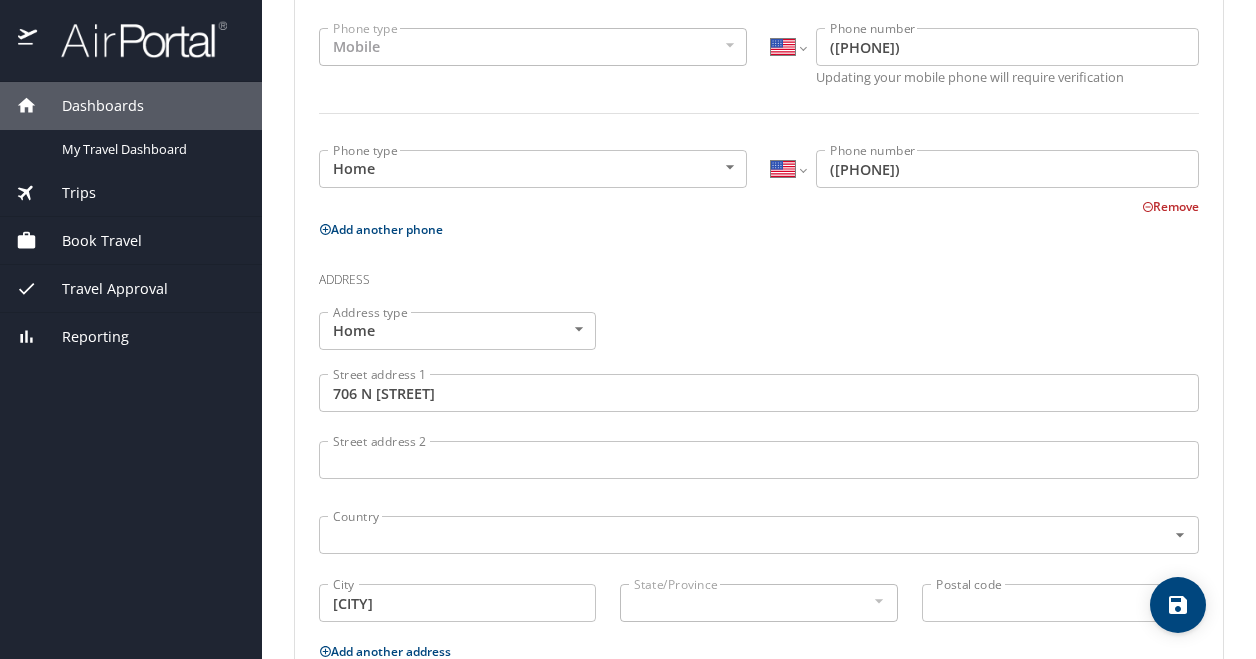 scroll, scrollTop: 600, scrollLeft: 0, axis: vertical 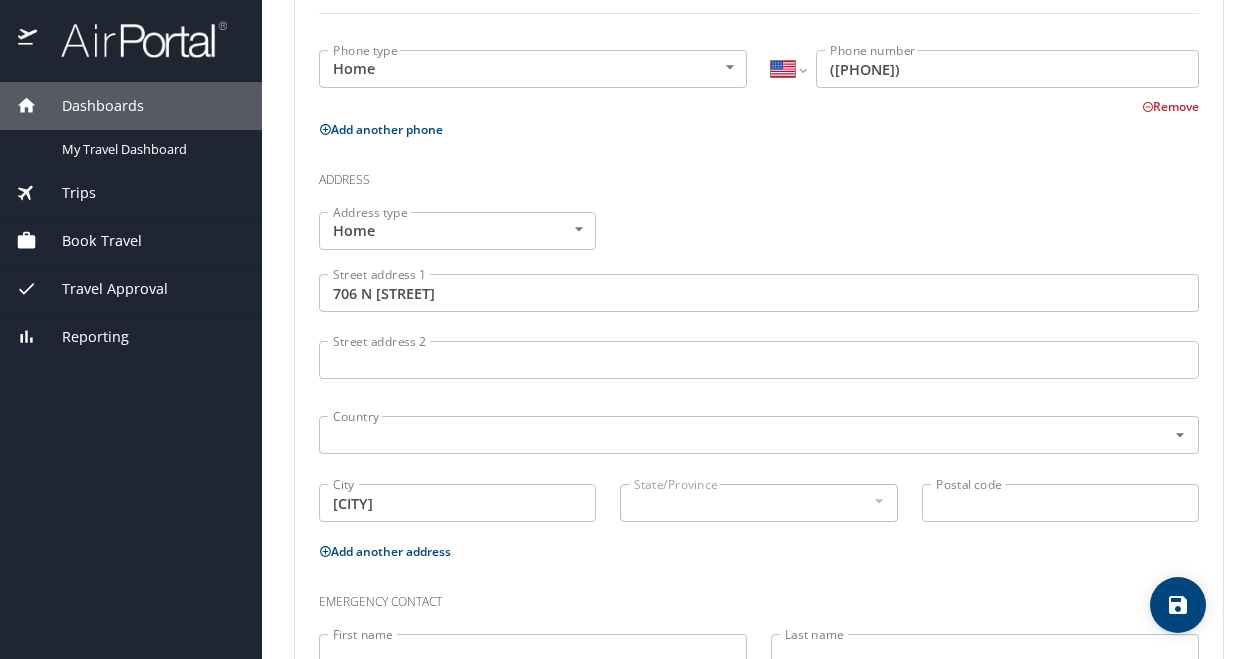 click at bounding box center [878, 501] 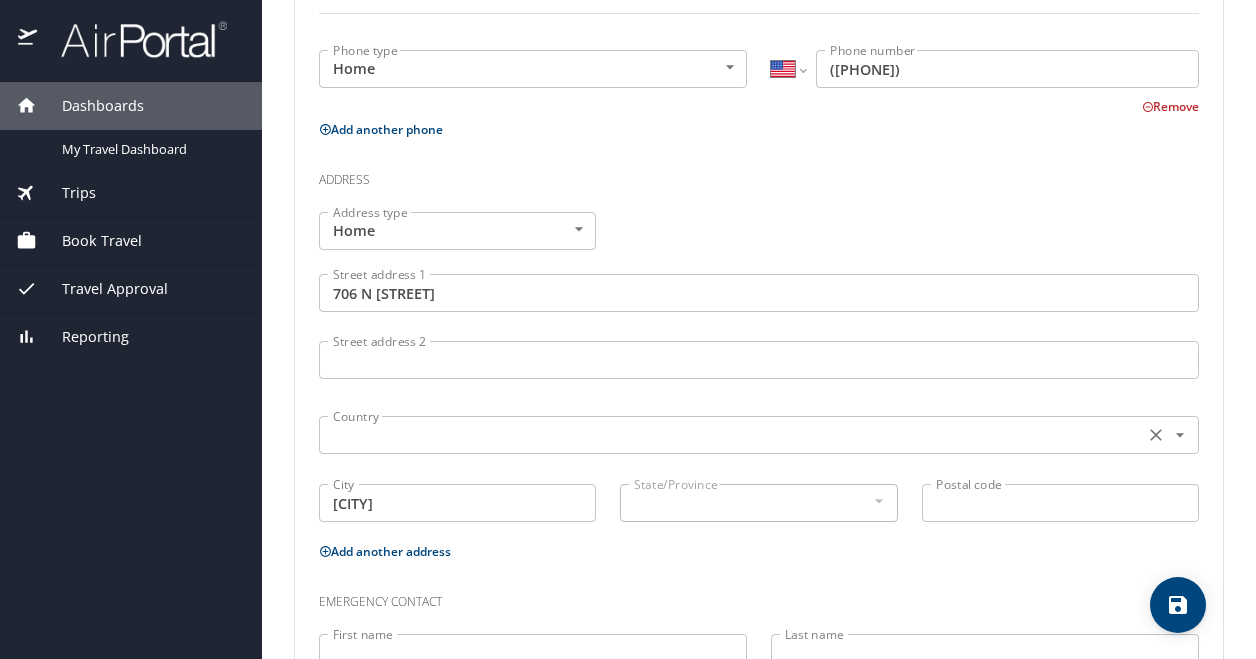 click at bounding box center [729, 435] 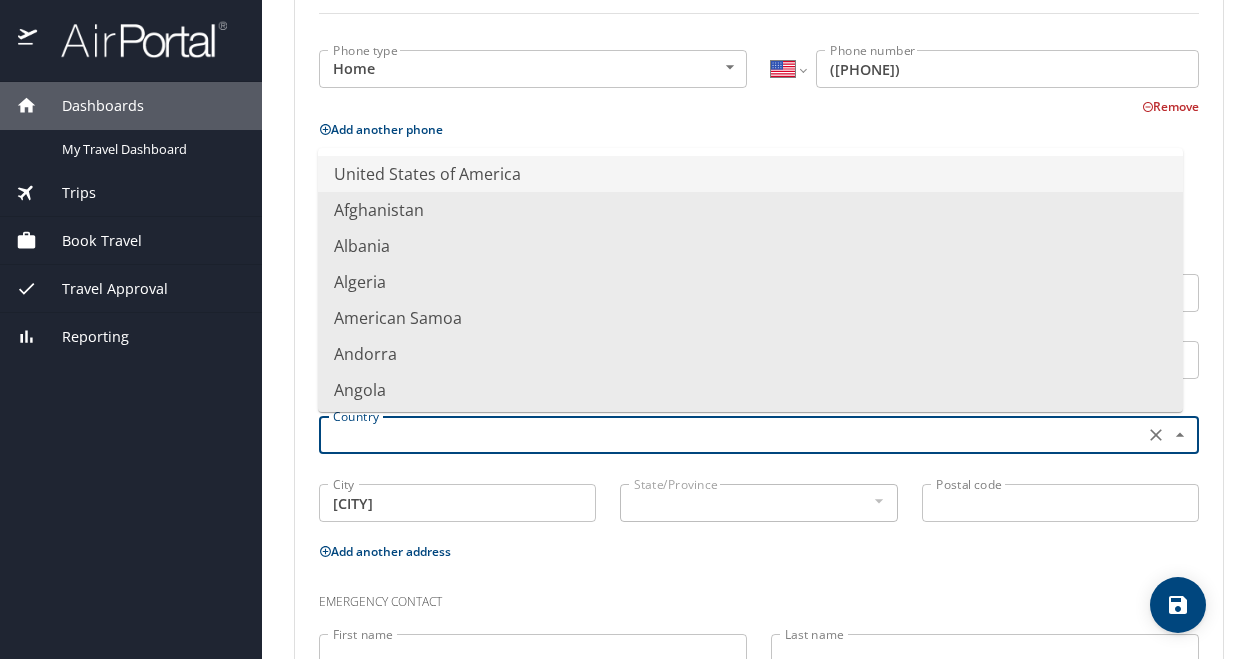 click on "United States of America" at bounding box center [750, 174] 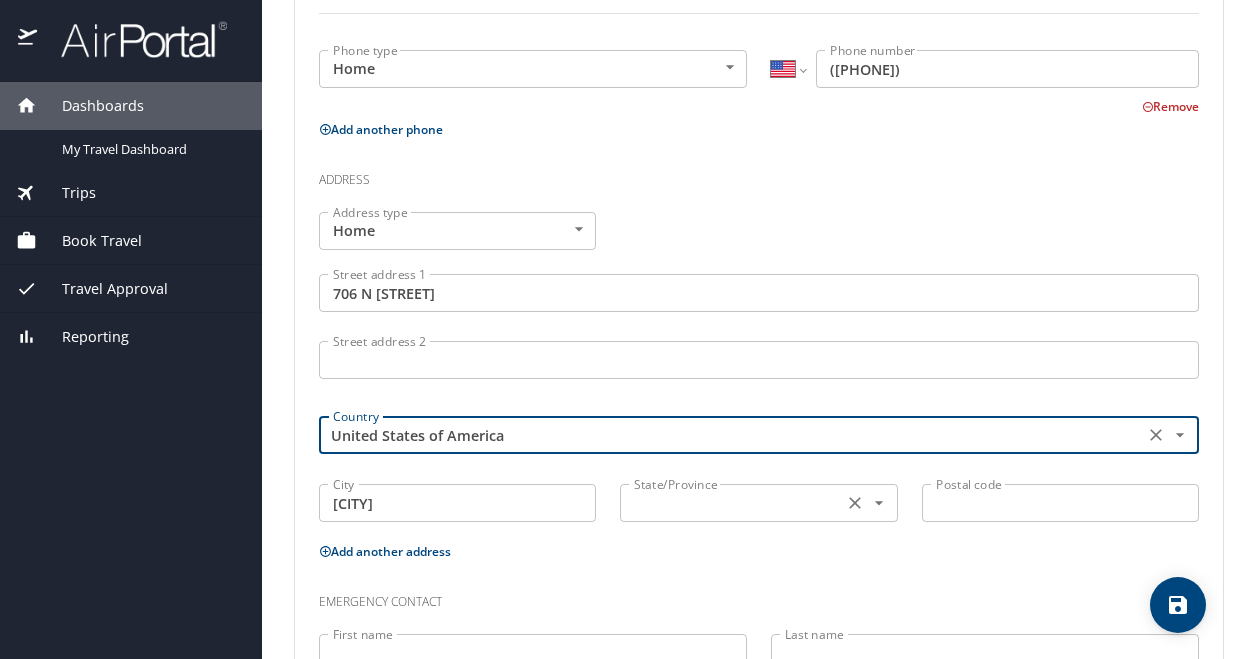 click at bounding box center (729, 503) 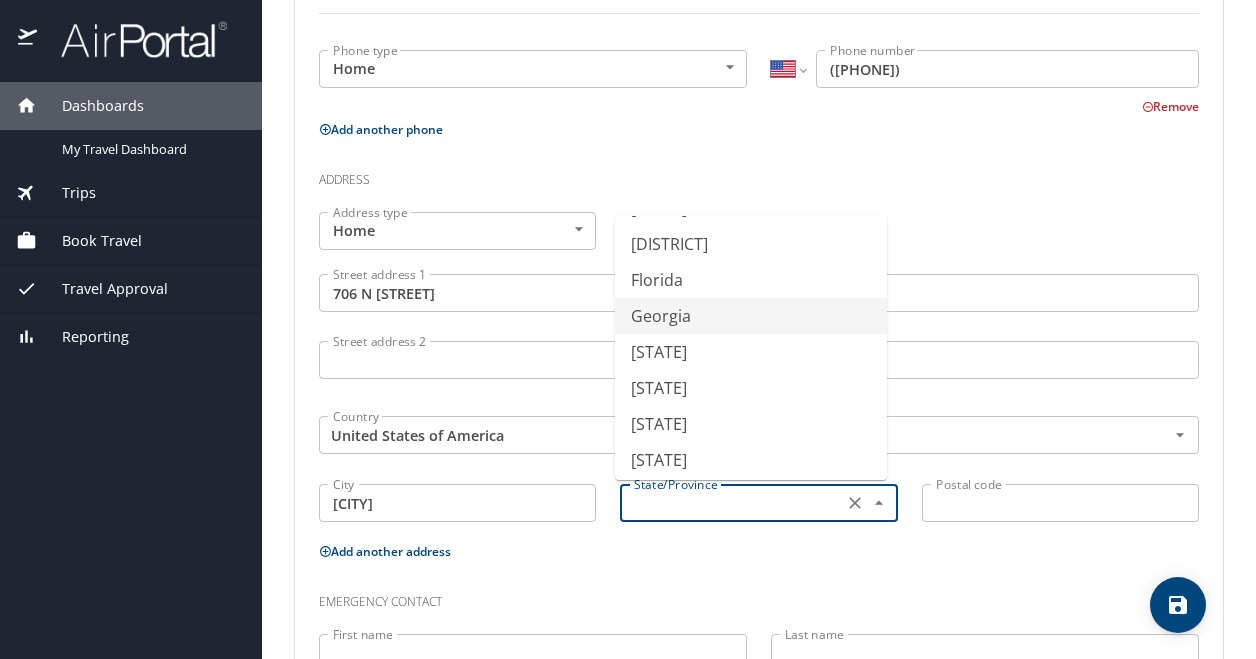 scroll, scrollTop: 400, scrollLeft: 0, axis: vertical 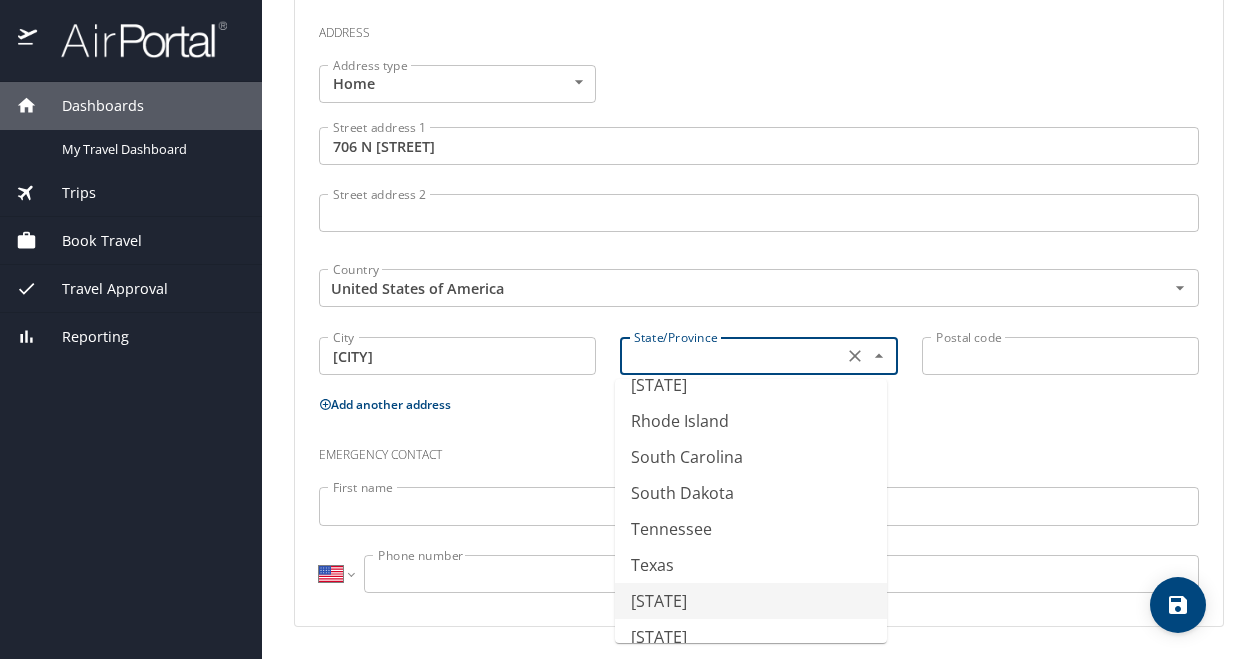 click on "[STATE]" at bounding box center [751, 601] 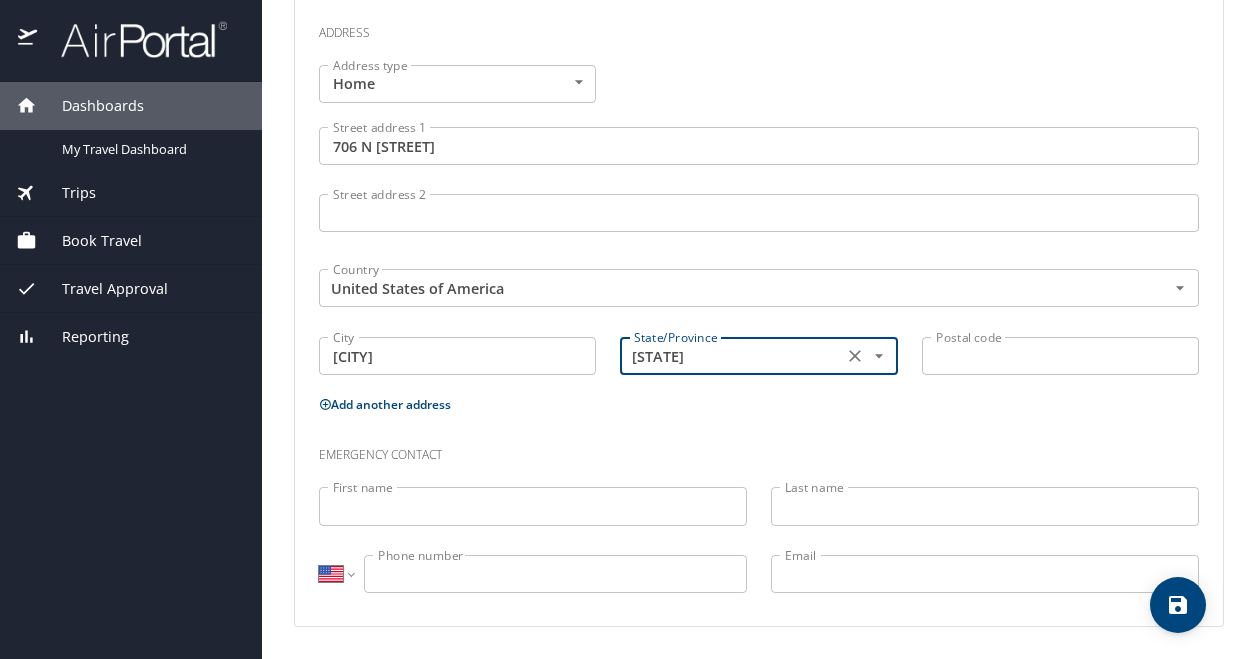 click on "Postal code" at bounding box center [1060, 356] 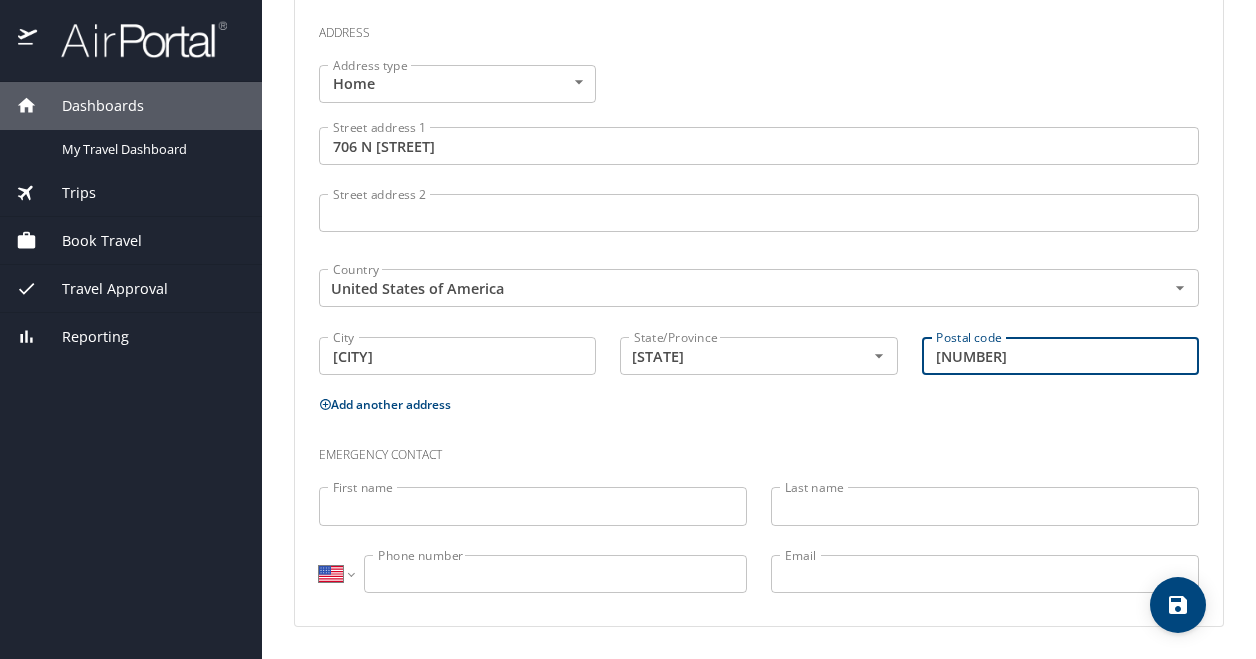 type on "[NUMBER]" 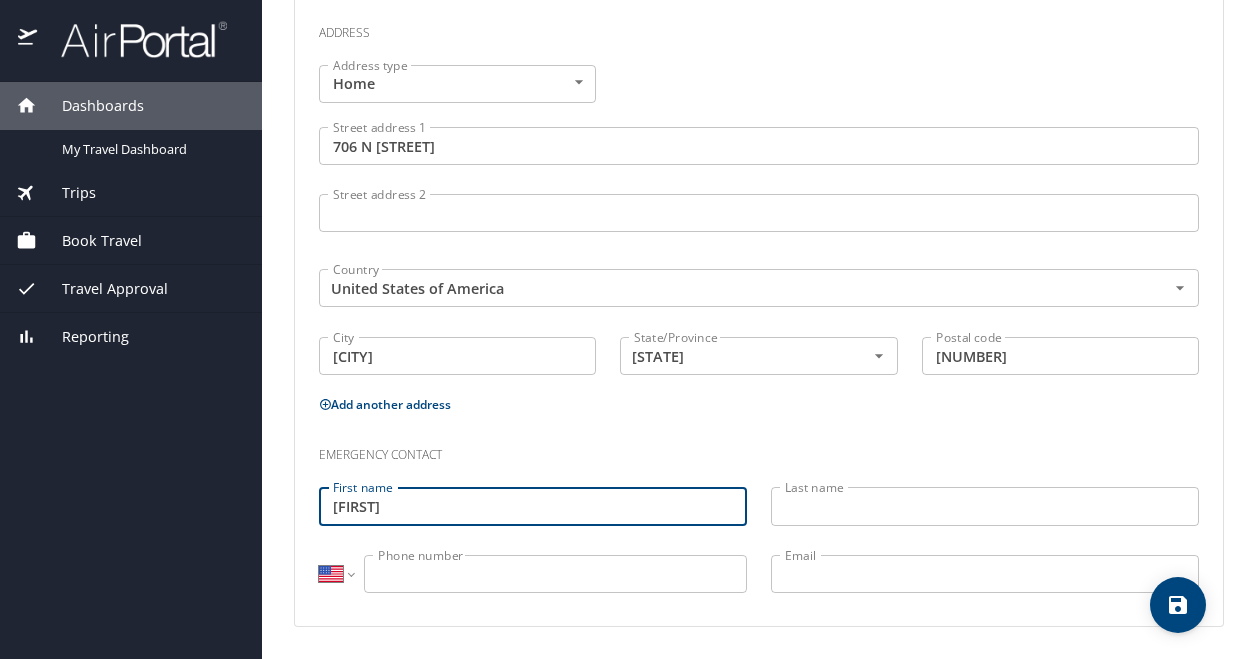type on "[FIRST]" 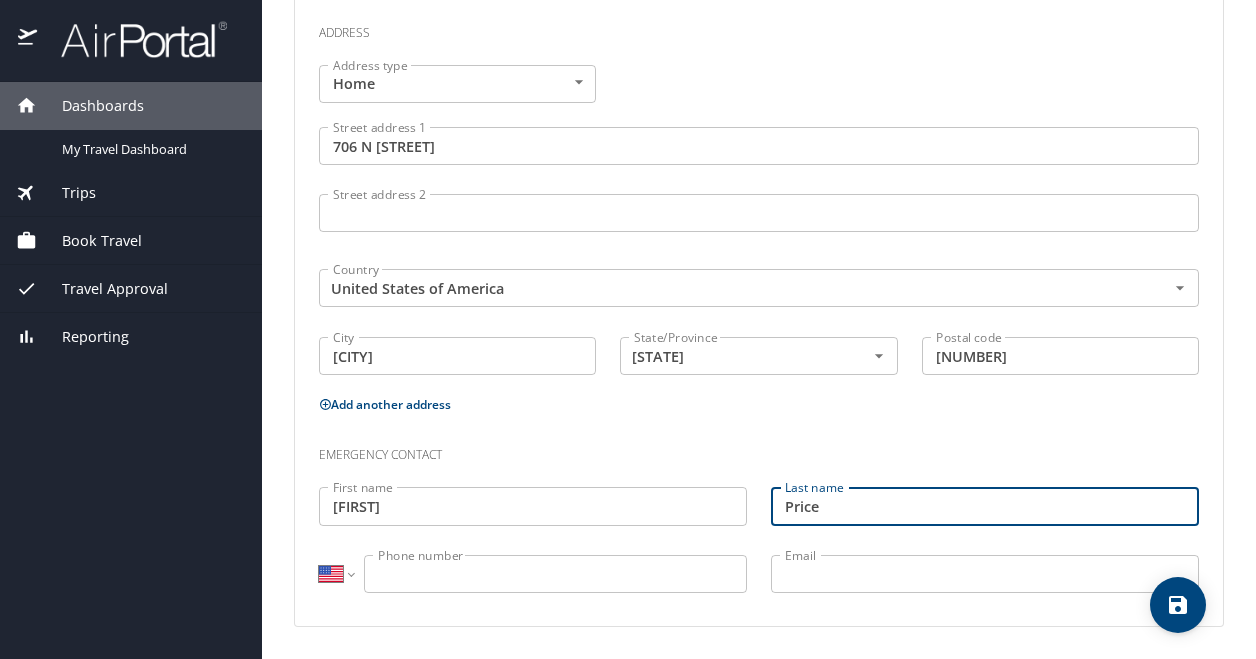 type on "Price" 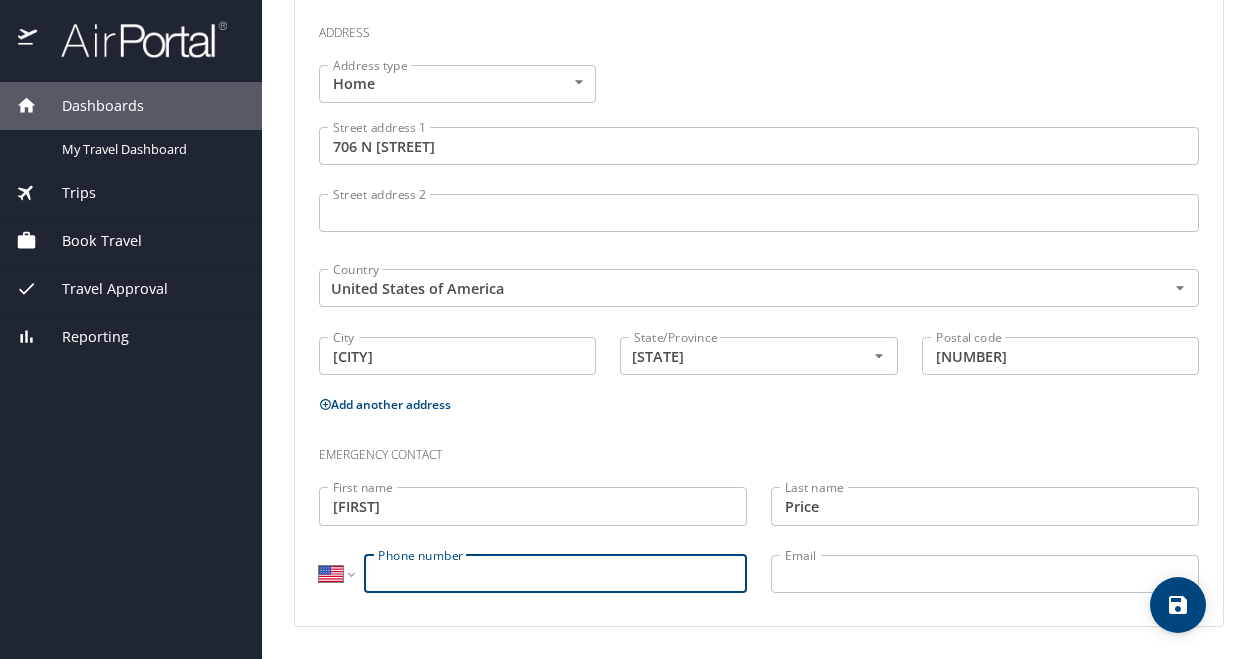 click on "Phone number" at bounding box center (555, 574) 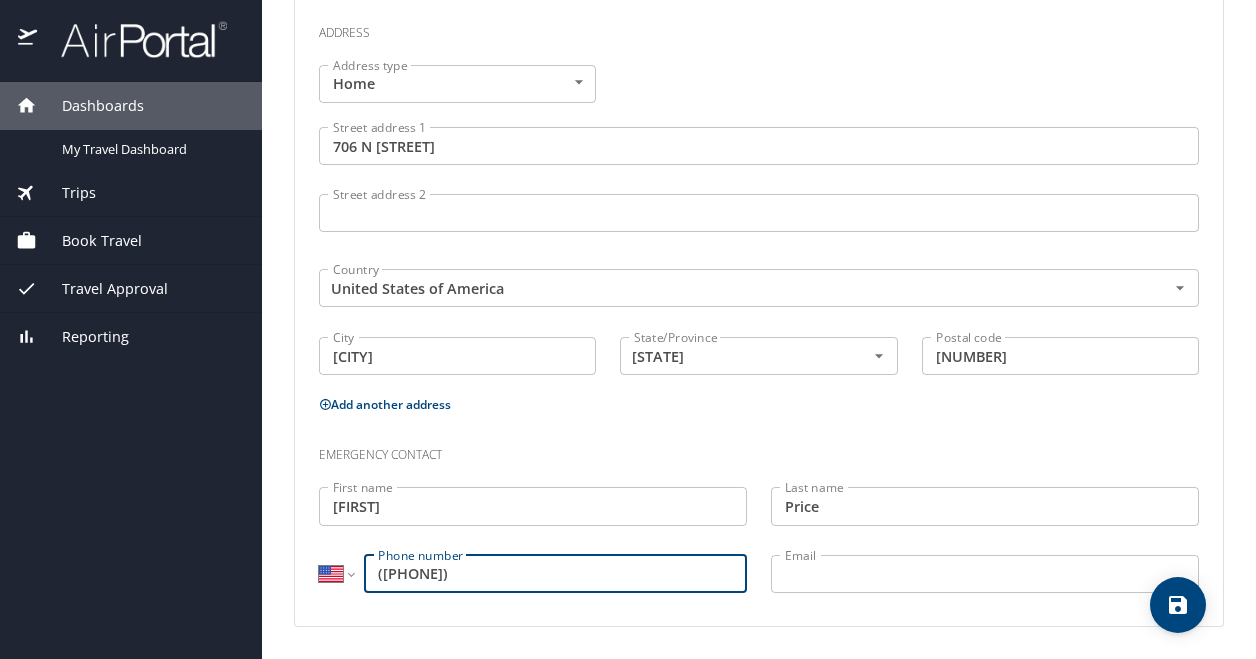 type on "([PHONE])" 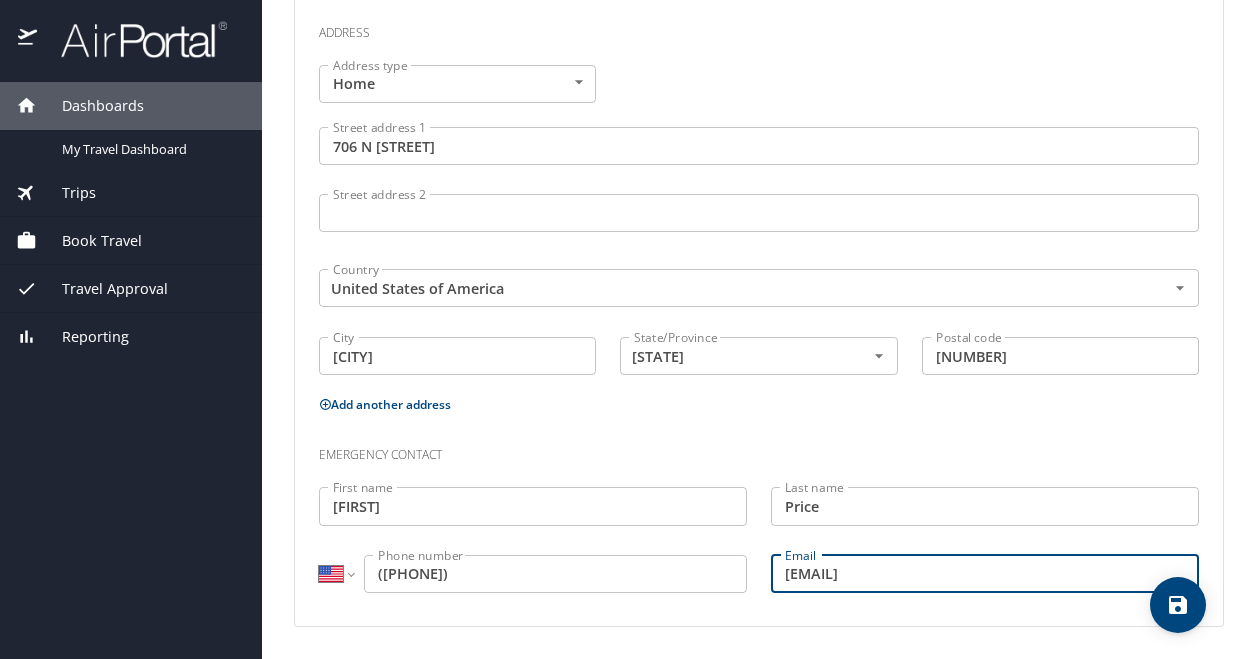 type on "[EMAIL]" 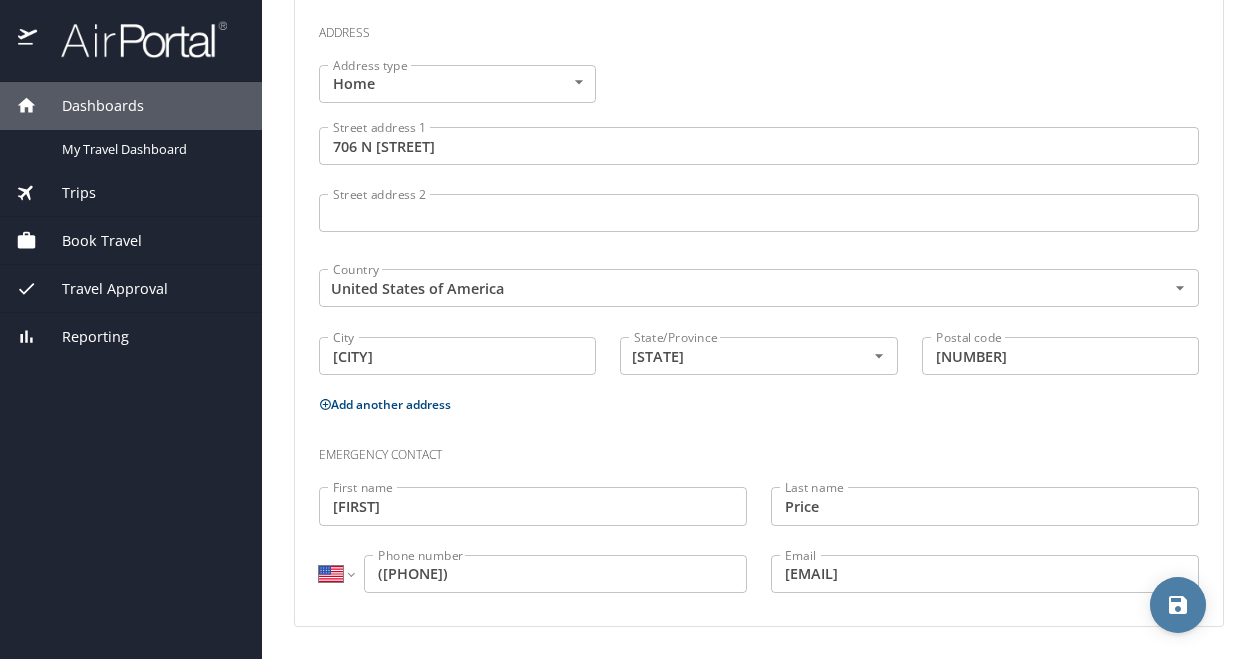 click 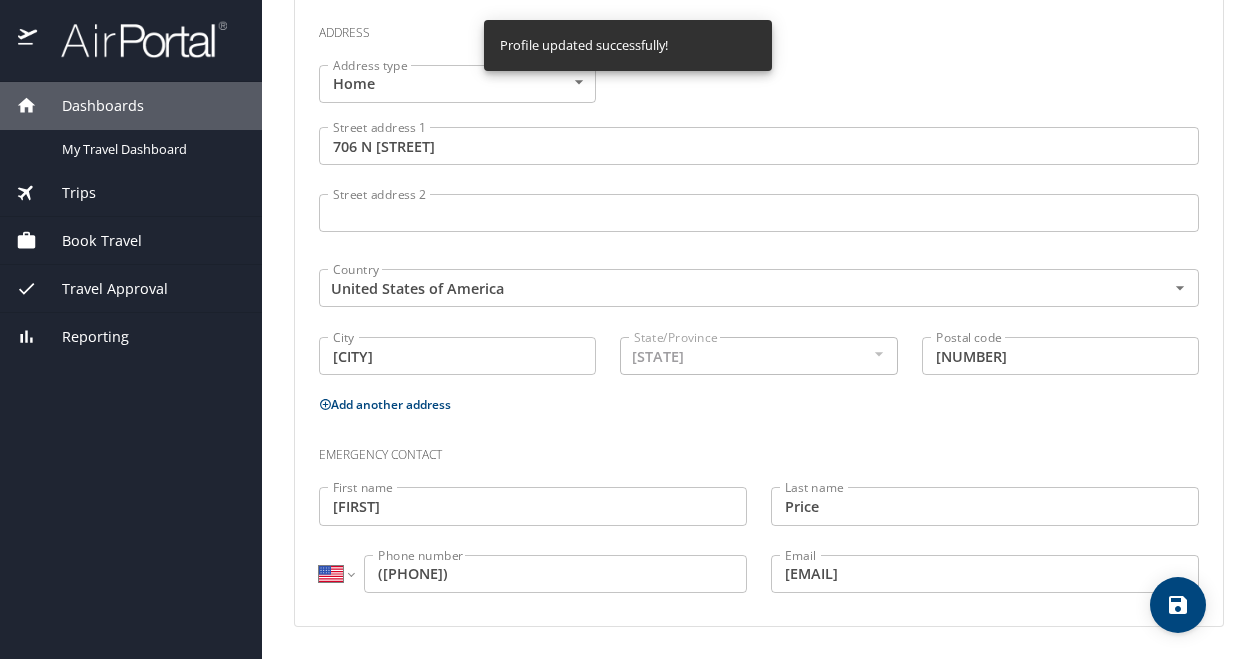 select on "US" 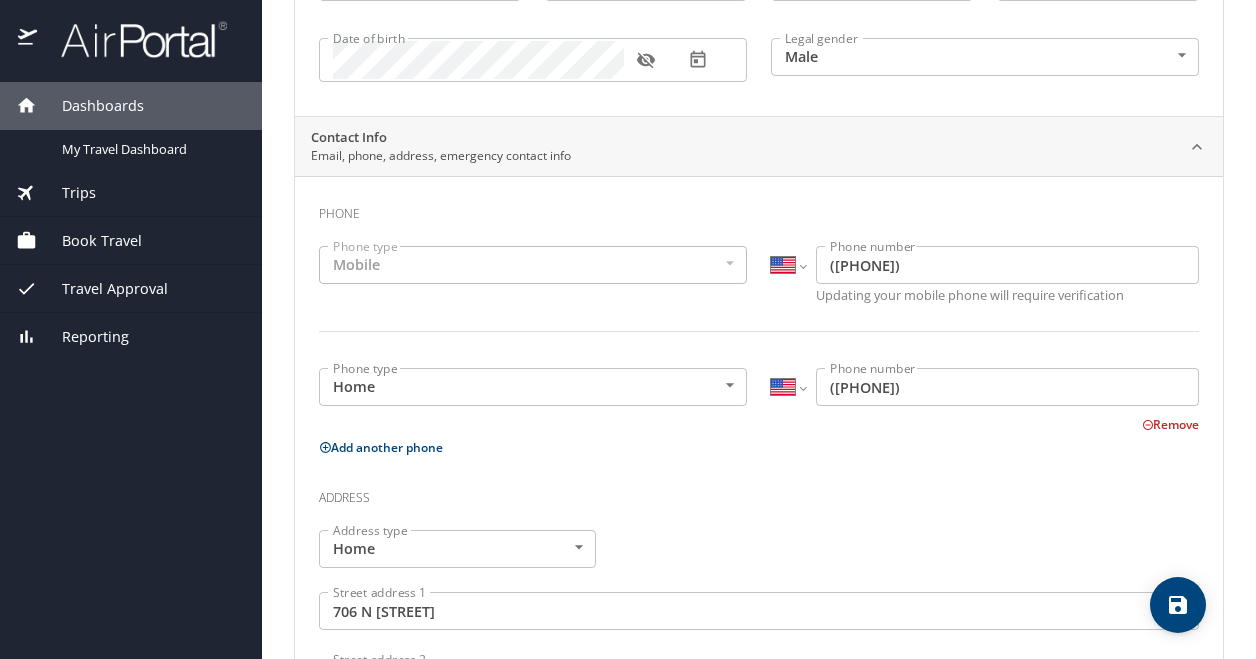 scroll, scrollTop: 247, scrollLeft: 0, axis: vertical 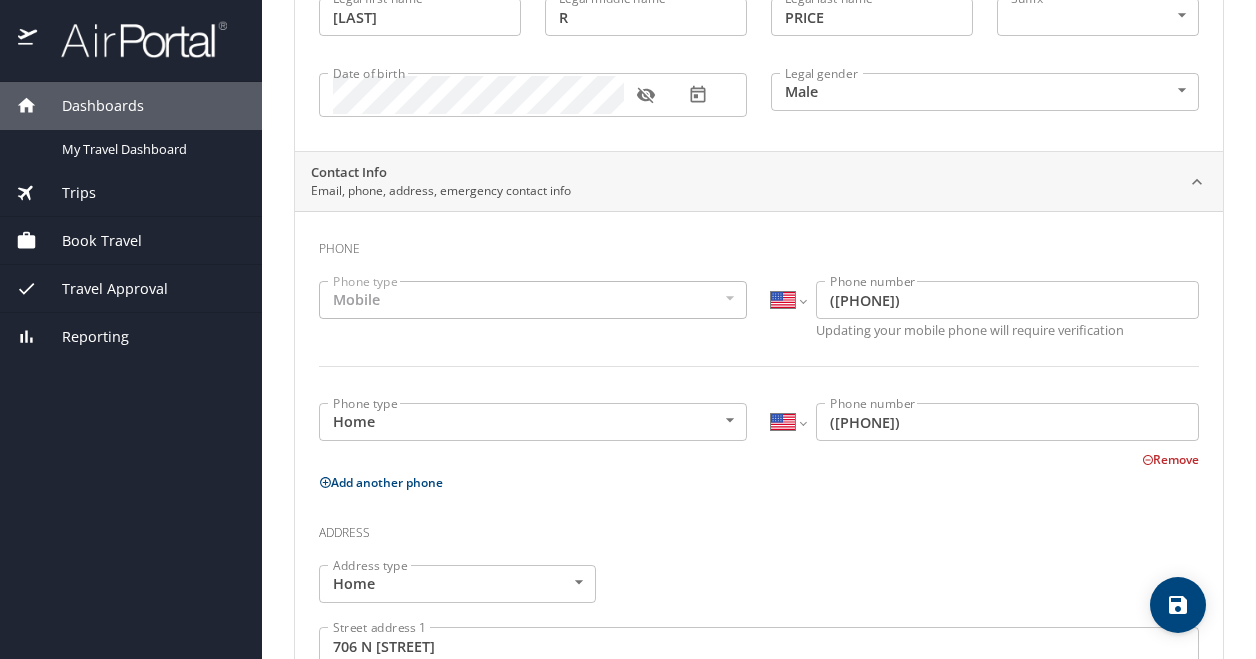 click on "Remove" at bounding box center [1170, 459] 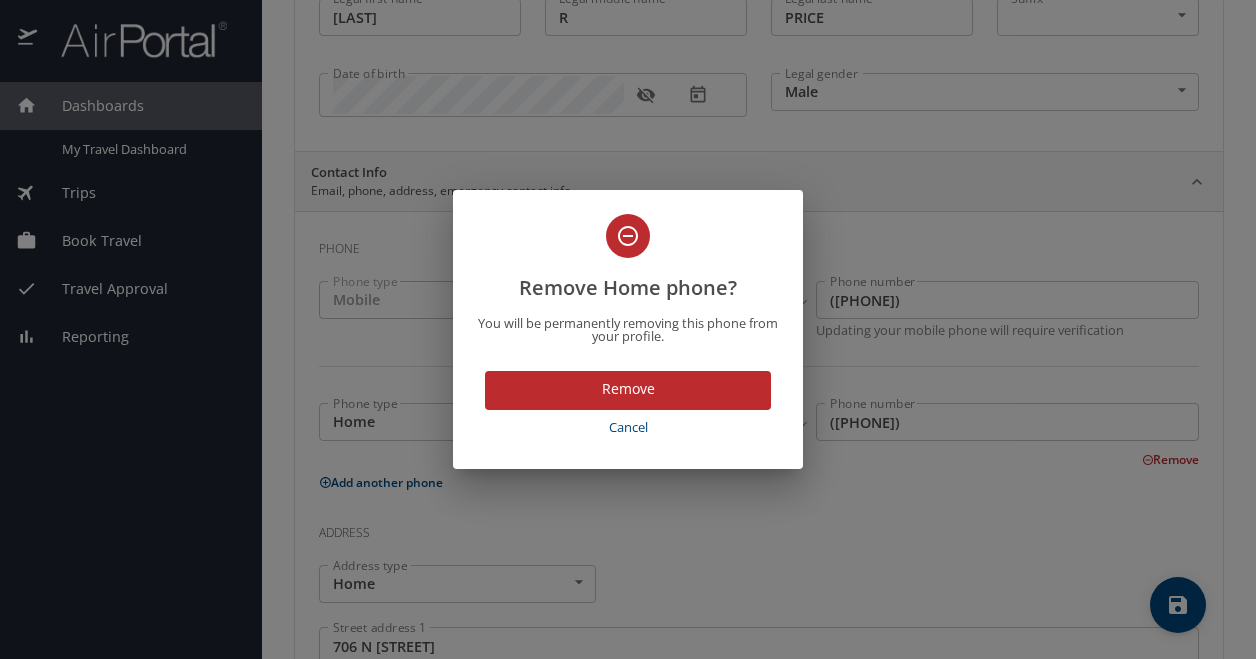 click on "Cancel" at bounding box center (628, 427) 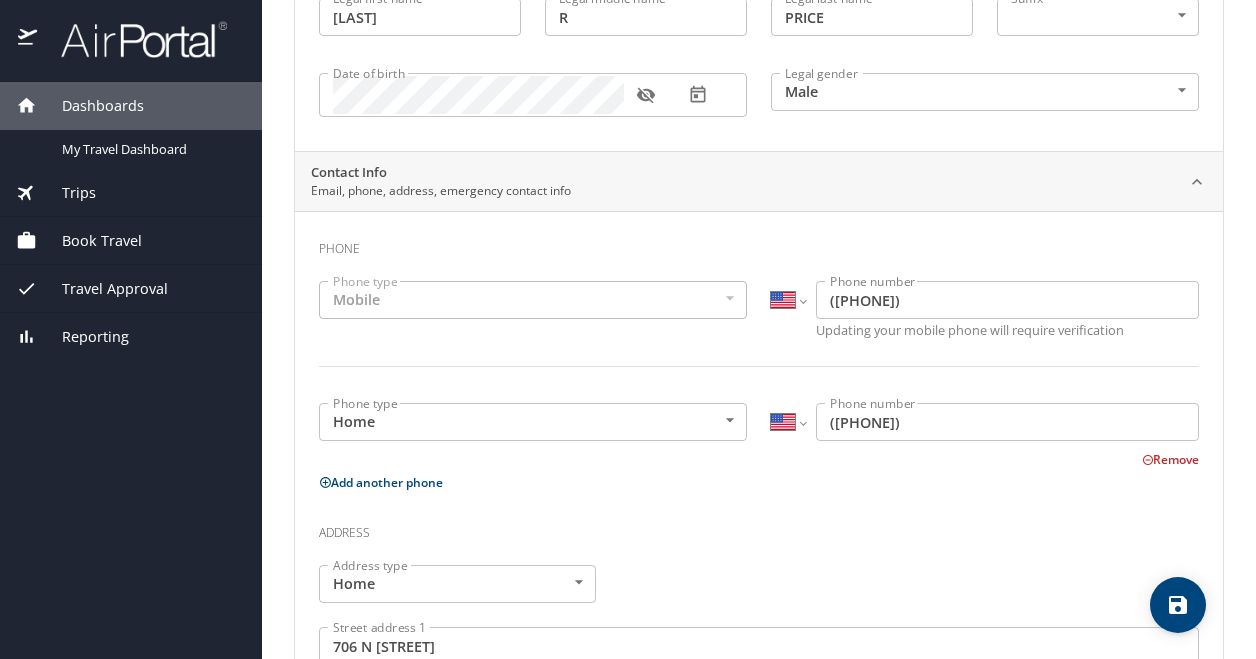 scroll, scrollTop: 0, scrollLeft: 0, axis: both 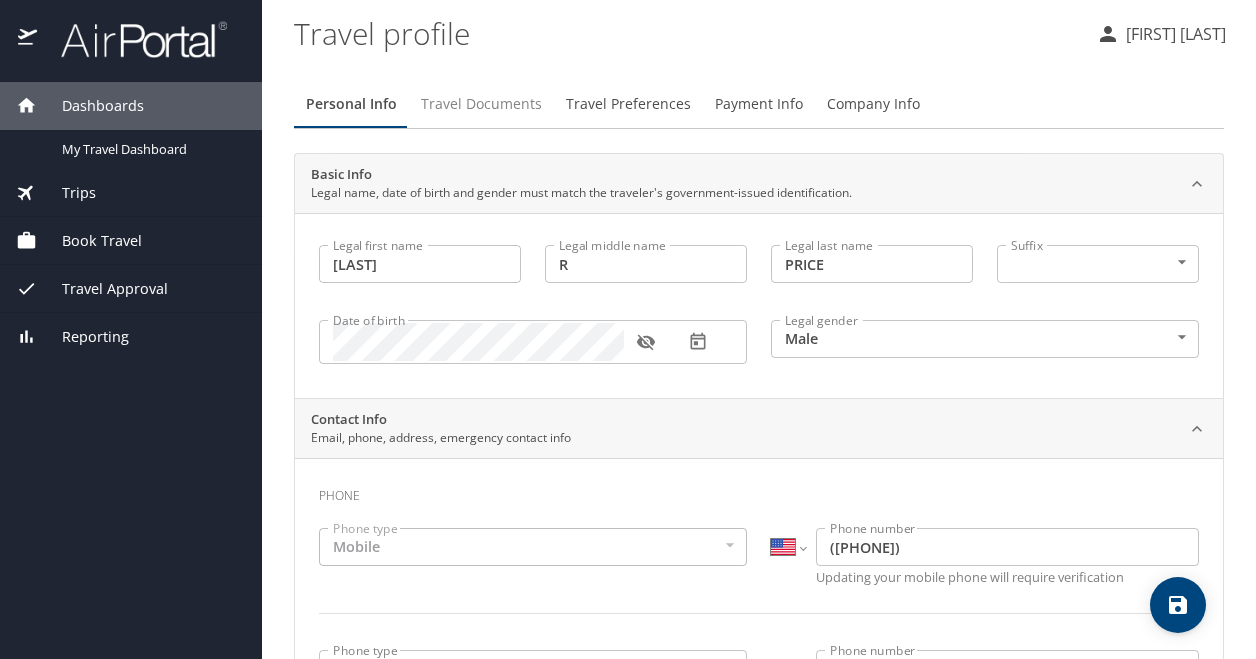 click on "Travel Documents" at bounding box center (481, 104) 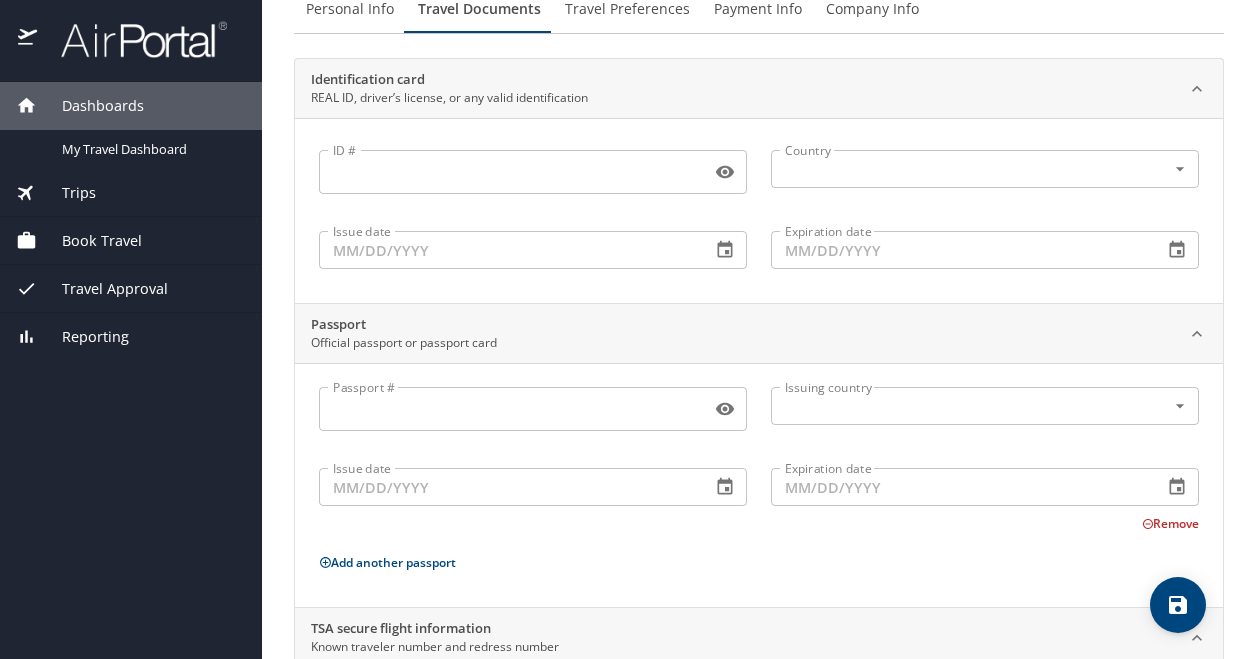 scroll, scrollTop: 100, scrollLeft: 0, axis: vertical 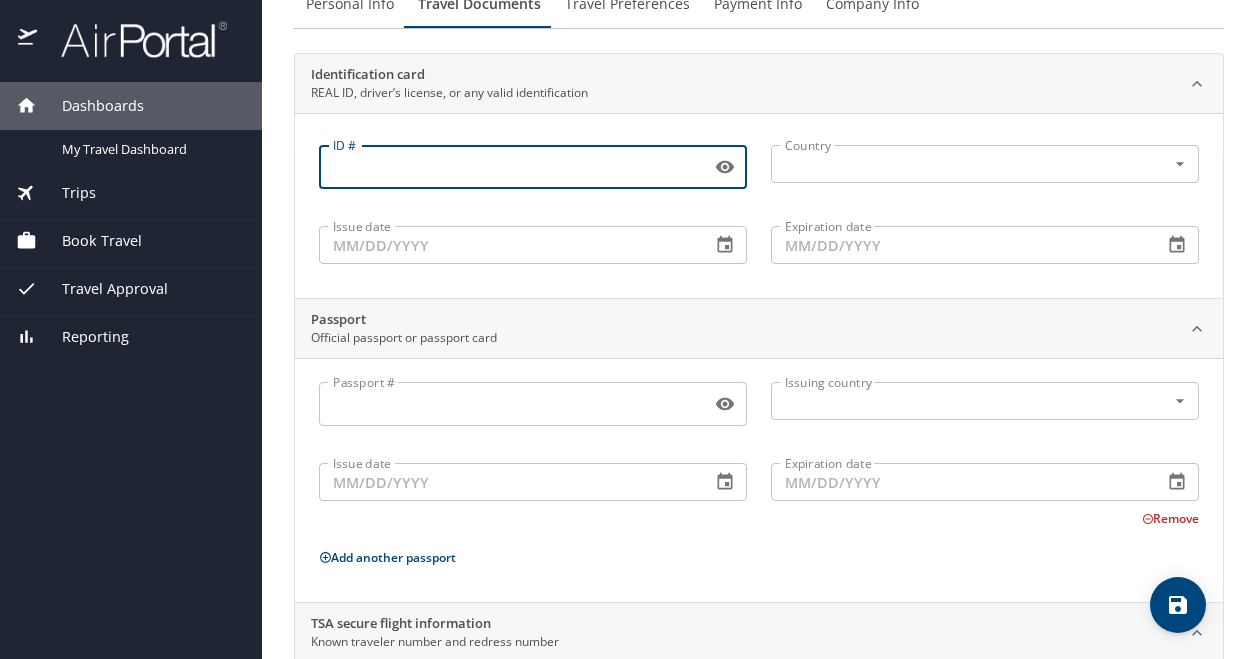 click on "ID #" at bounding box center (511, 167) 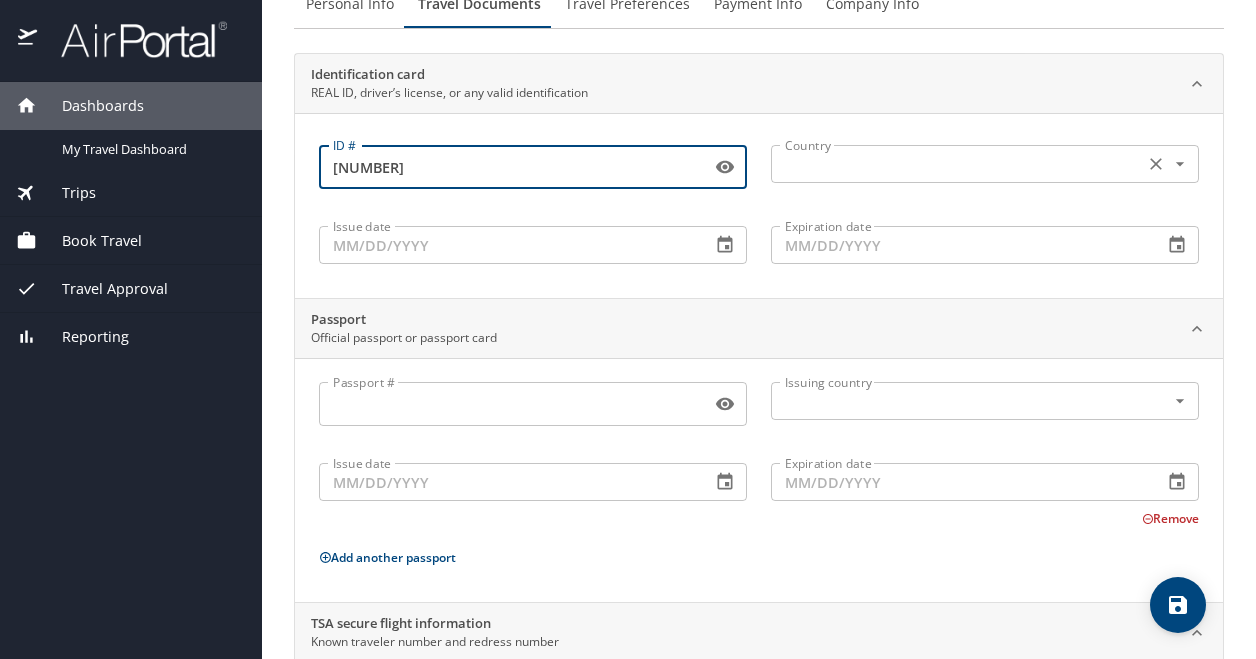 click 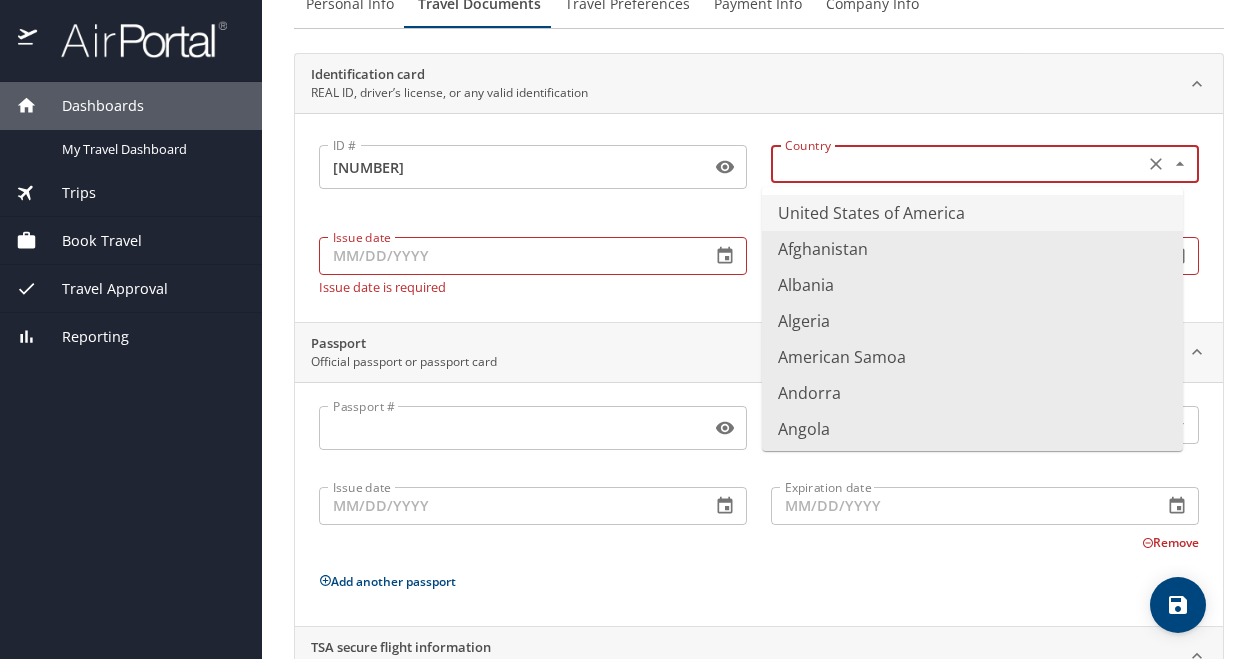 click on "United States of America" at bounding box center (972, 213) 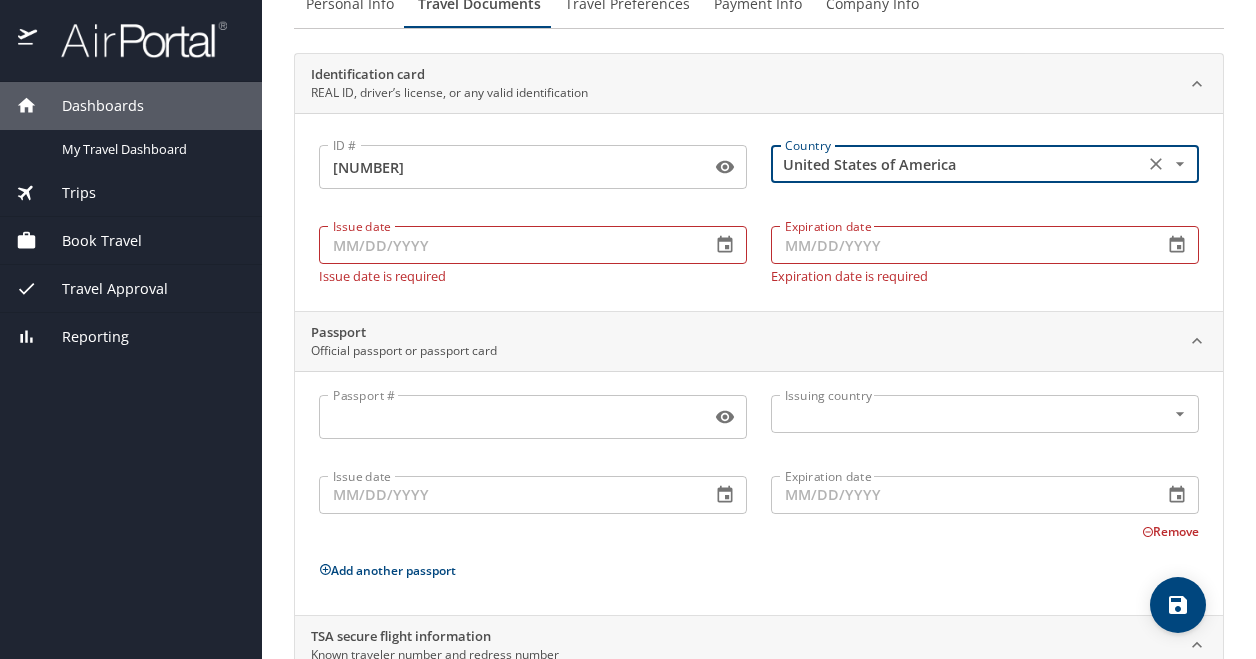 click on "Issue date" at bounding box center (507, 245) 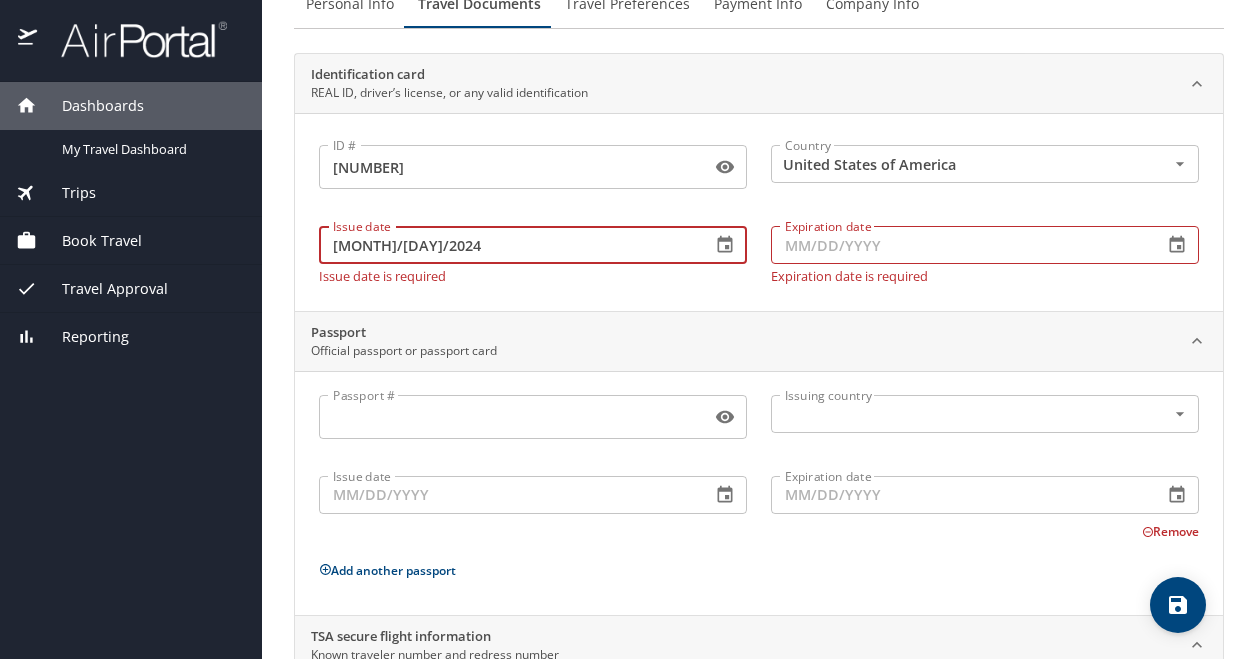 type on "[MONTH]/[DAY]/2024" 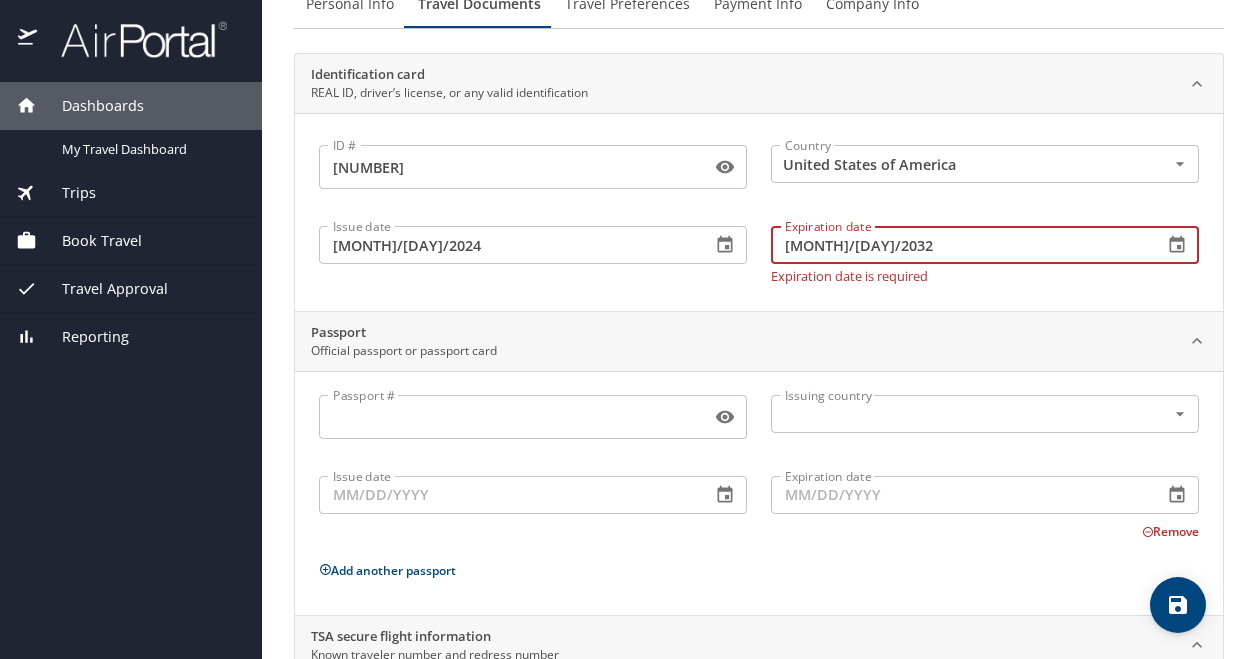 type on "[MONTH]/[DAY]/2032" 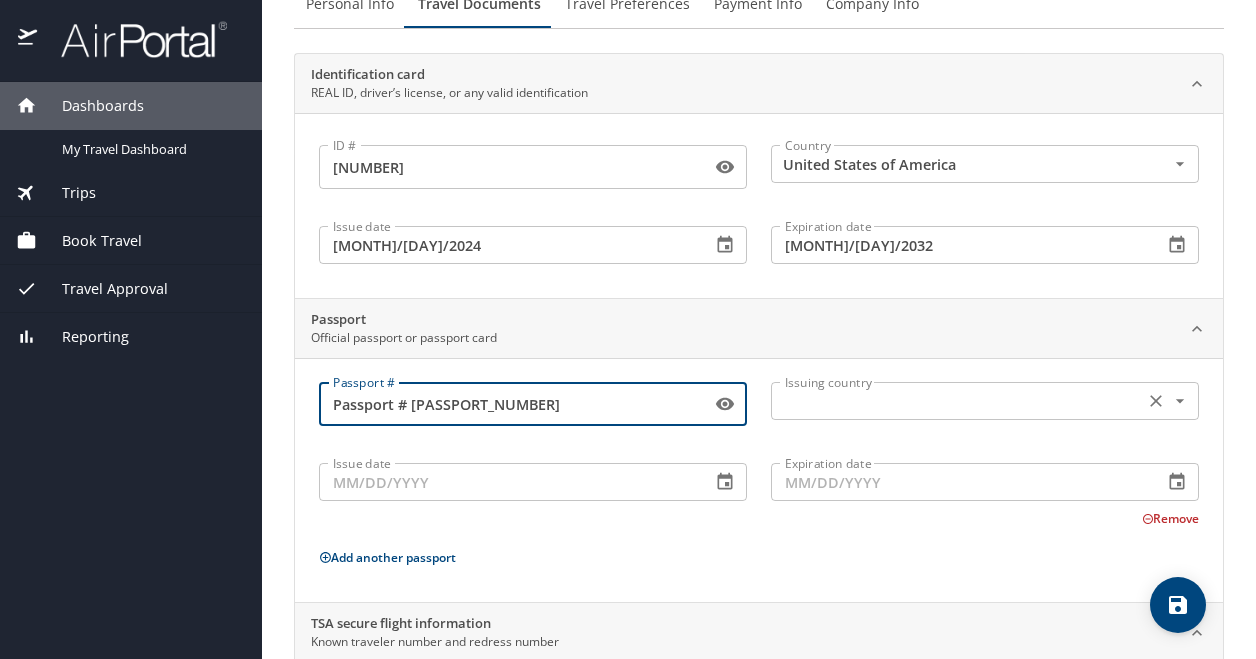 click 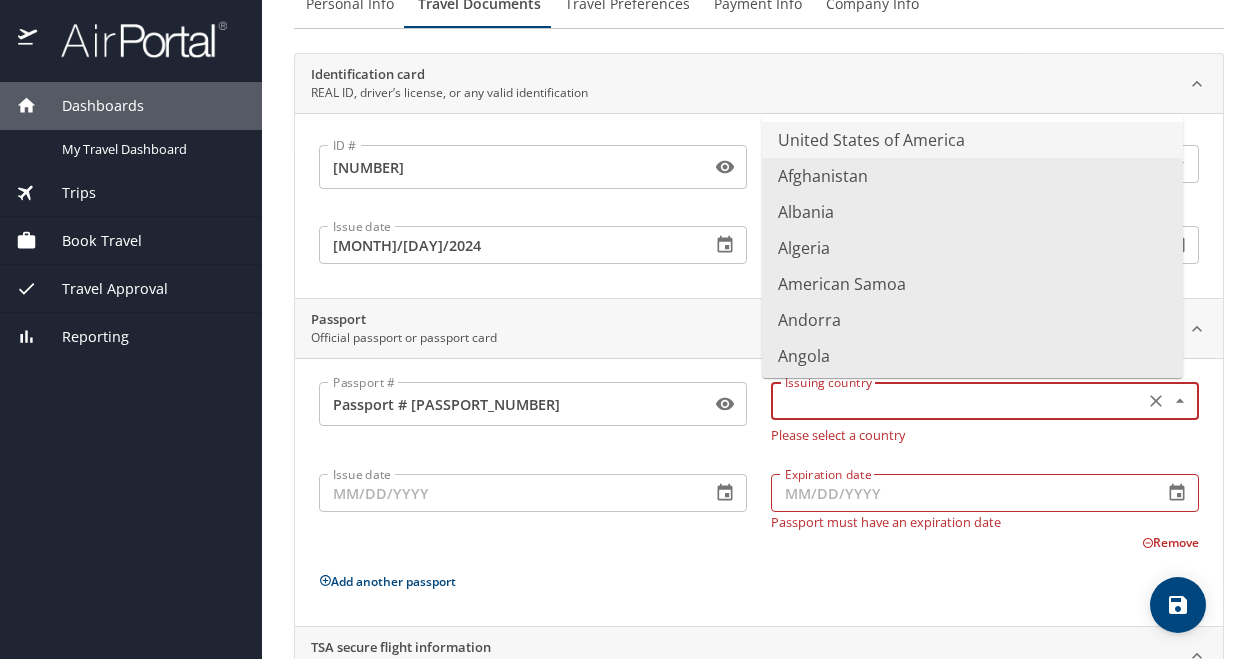 click on "United States of America" at bounding box center (972, 140) 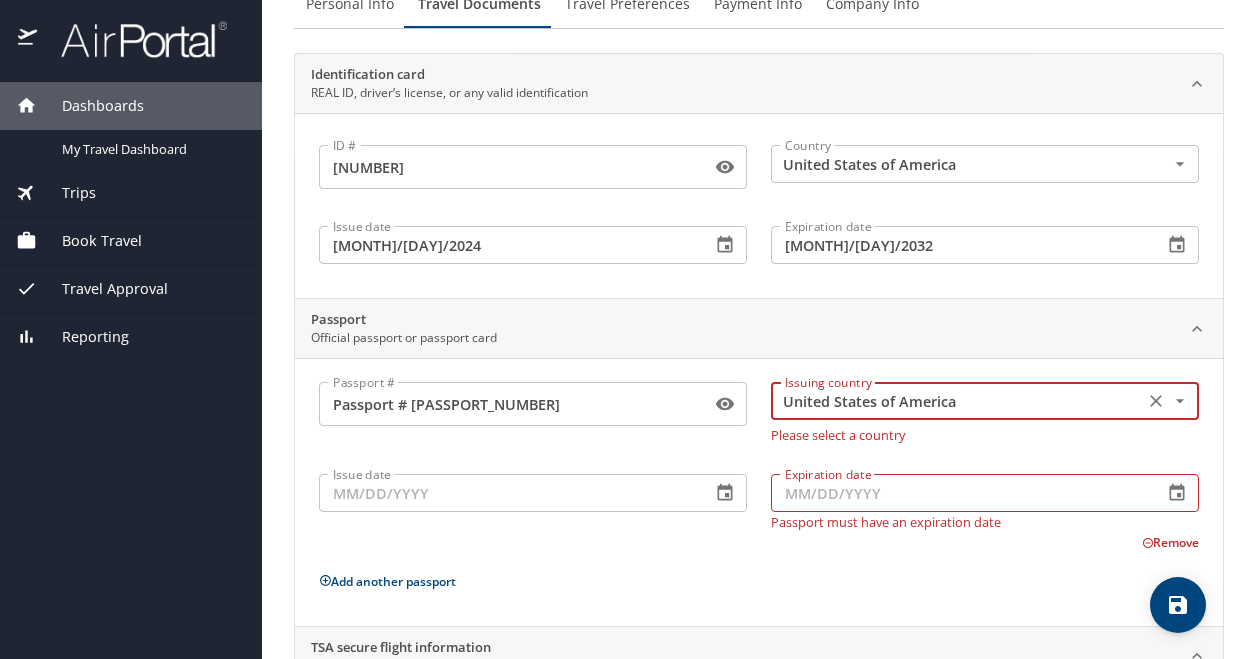 click on "Issue date" at bounding box center [507, 493] 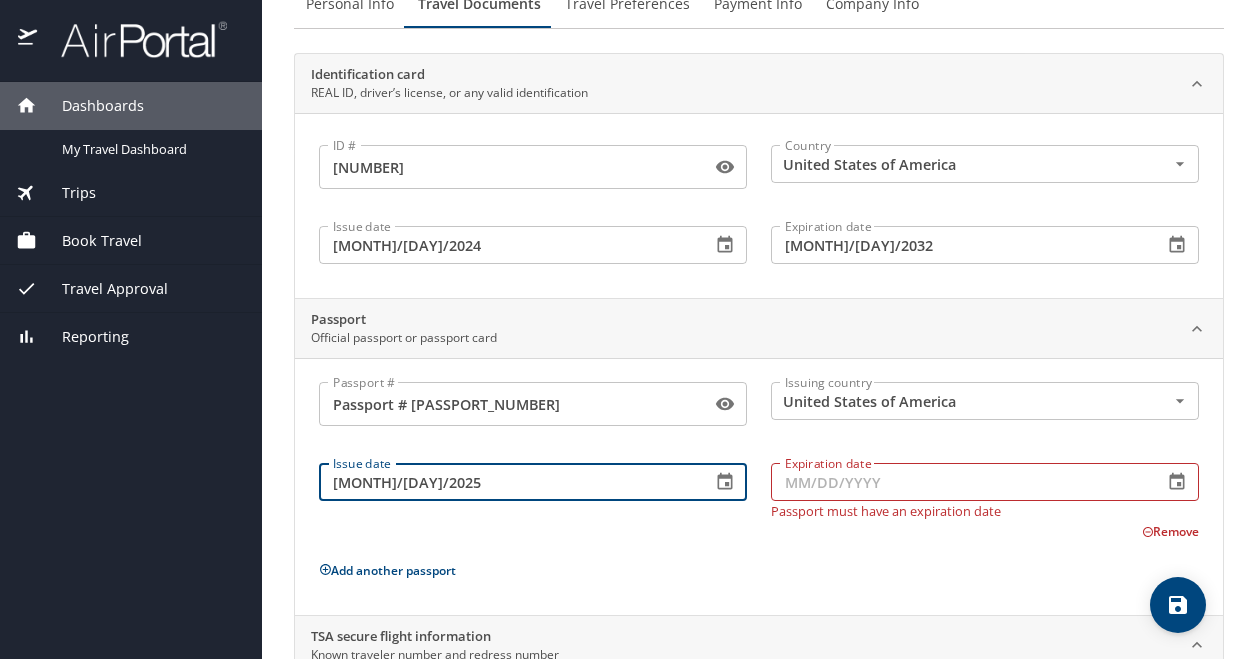 type on "[MONTH]/[DAY]/2025" 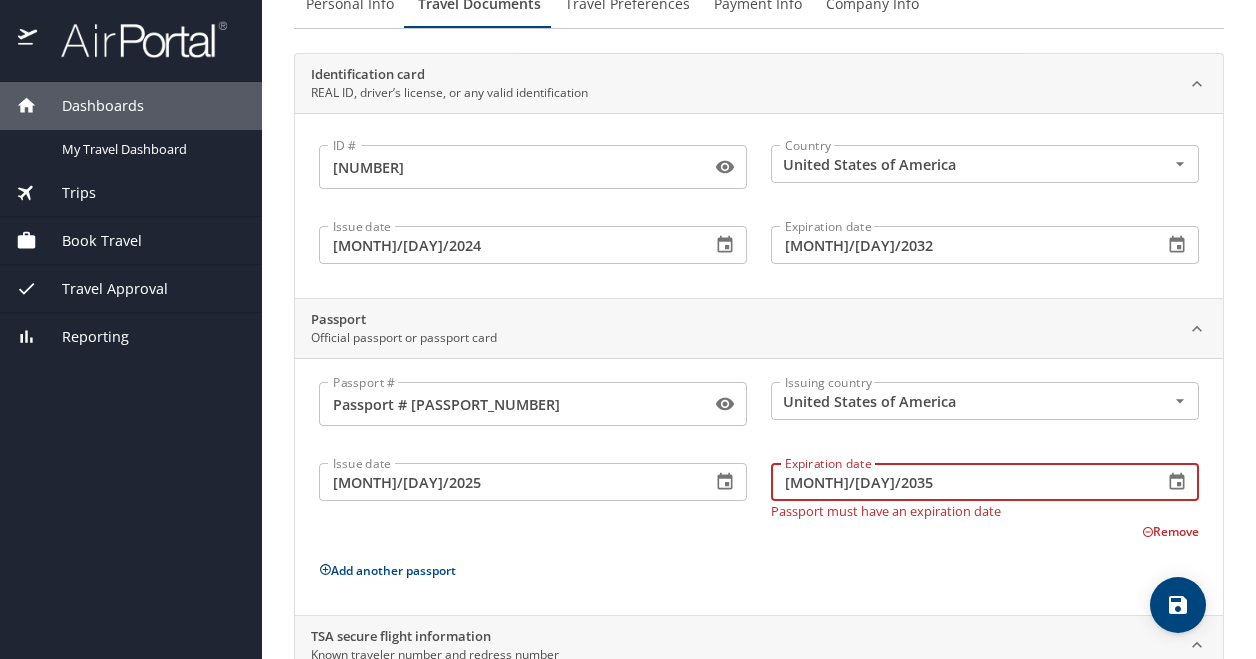 type on "[MONTH]/[DAY]/2035" 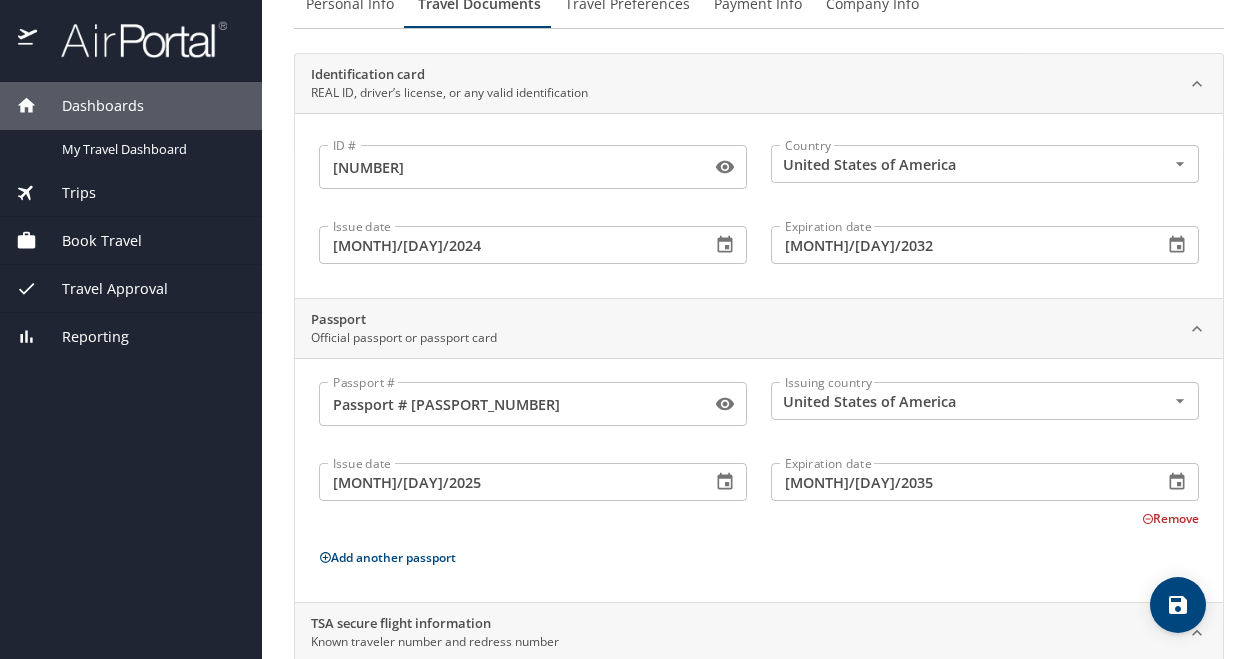 click on "Passport # [PASSPORT_NUMBER] Passport # Issuing country United States of America Issuing country Issue date [MONTH]/[DAY]/2025 Issue date Expiration date [MONTH]/[DAY]/2035 Expiration date  Remove  Add another passport" at bounding box center (759, 484) 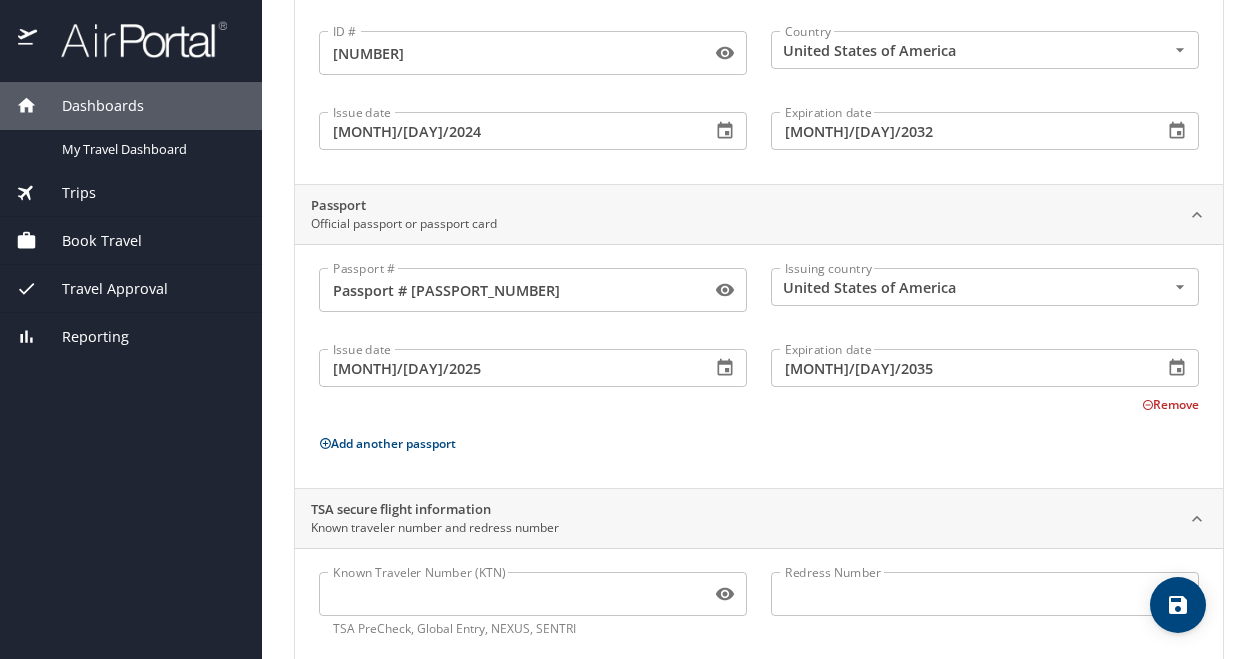 scroll, scrollTop: 254, scrollLeft: 0, axis: vertical 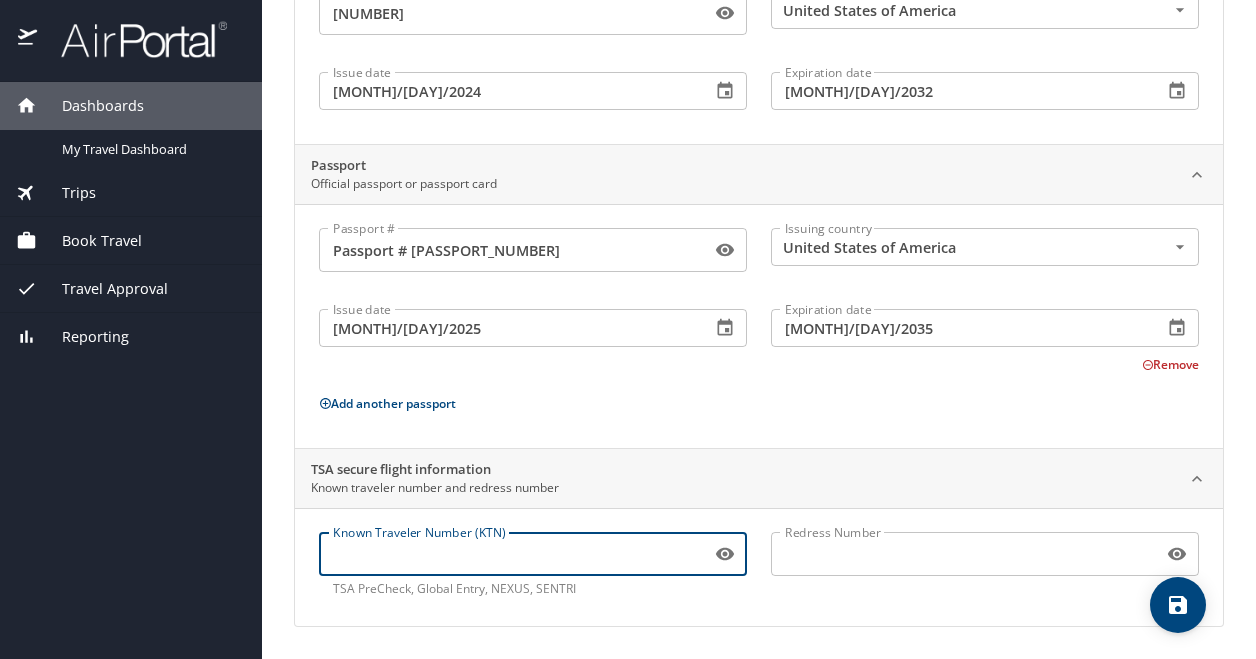 click on "Known Traveler Number (KTN)" at bounding box center (511, 554) 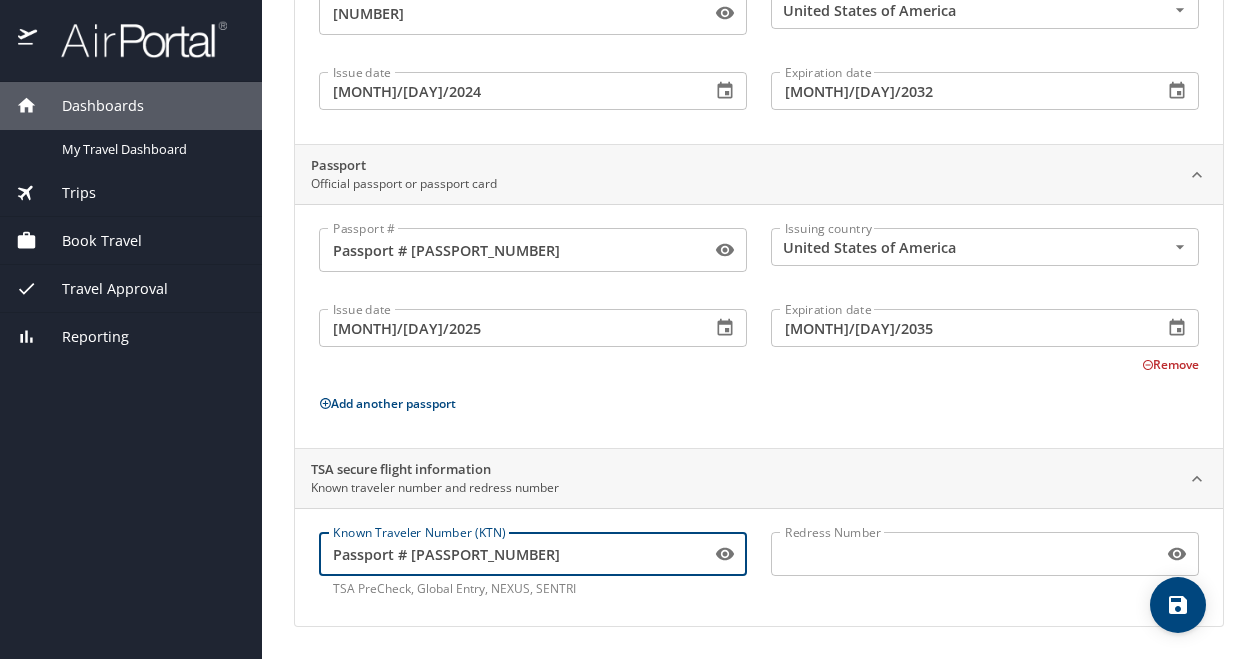 type on "Passport # [PASSPORT_NUMBER]" 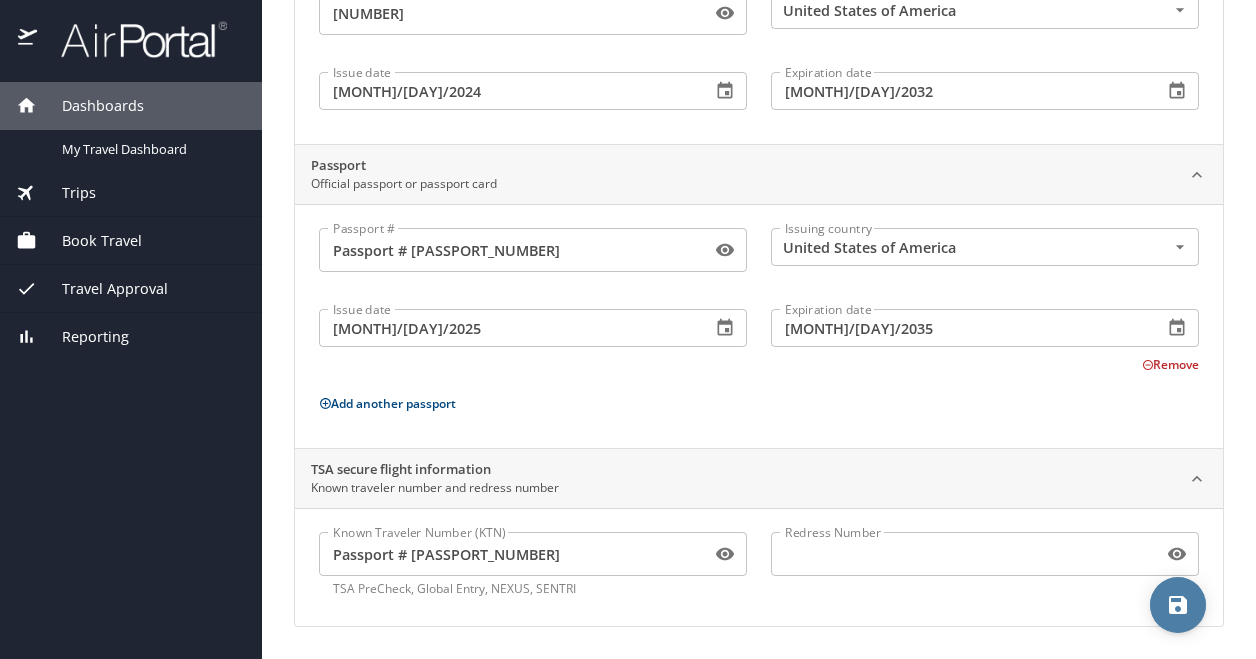 click 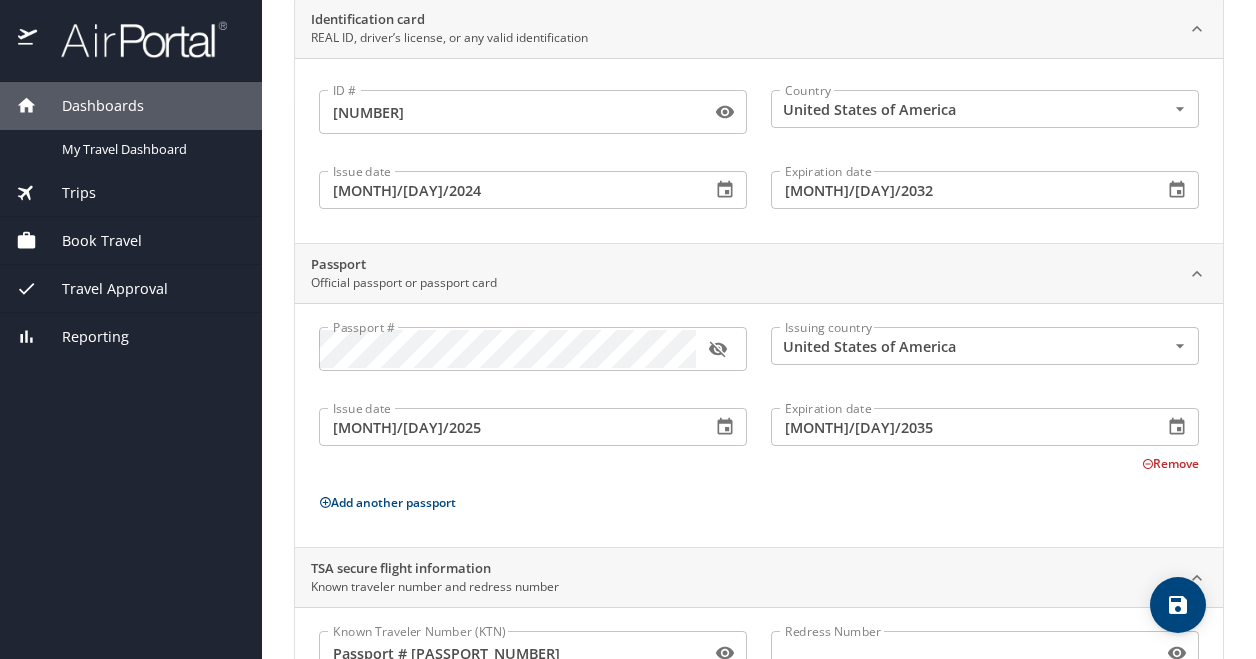 scroll, scrollTop: 0, scrollLeft: 0, axis: both 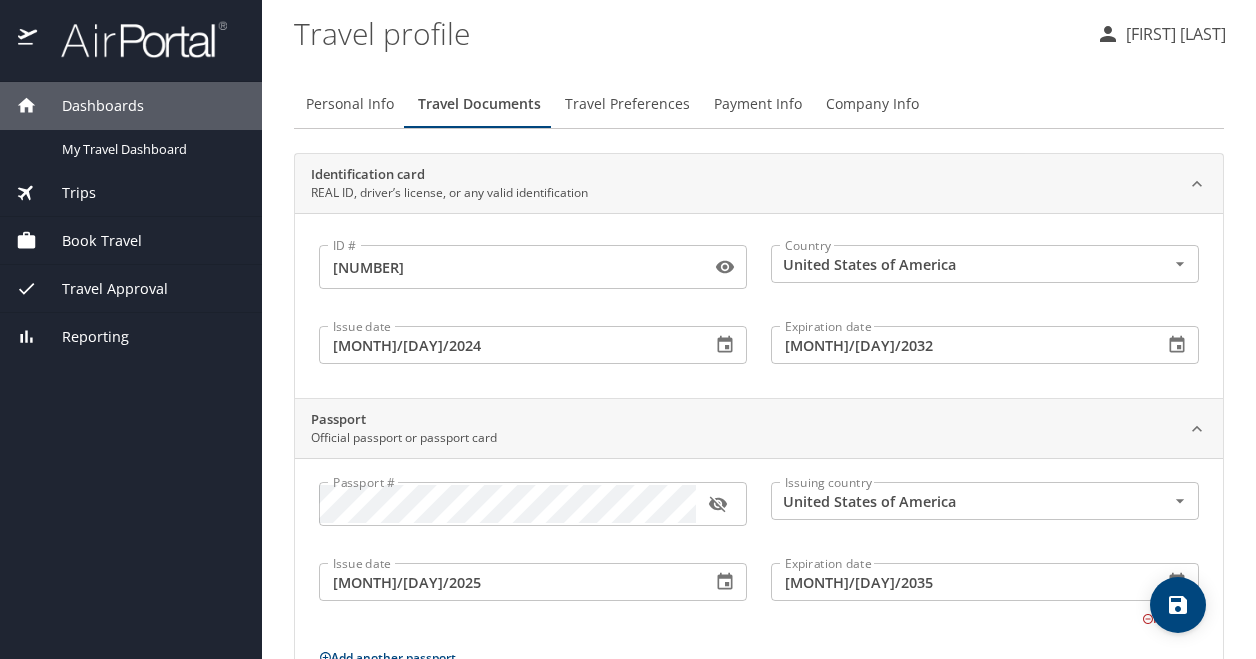 click on "Travel Preferences" at bounding box center [627, 104] 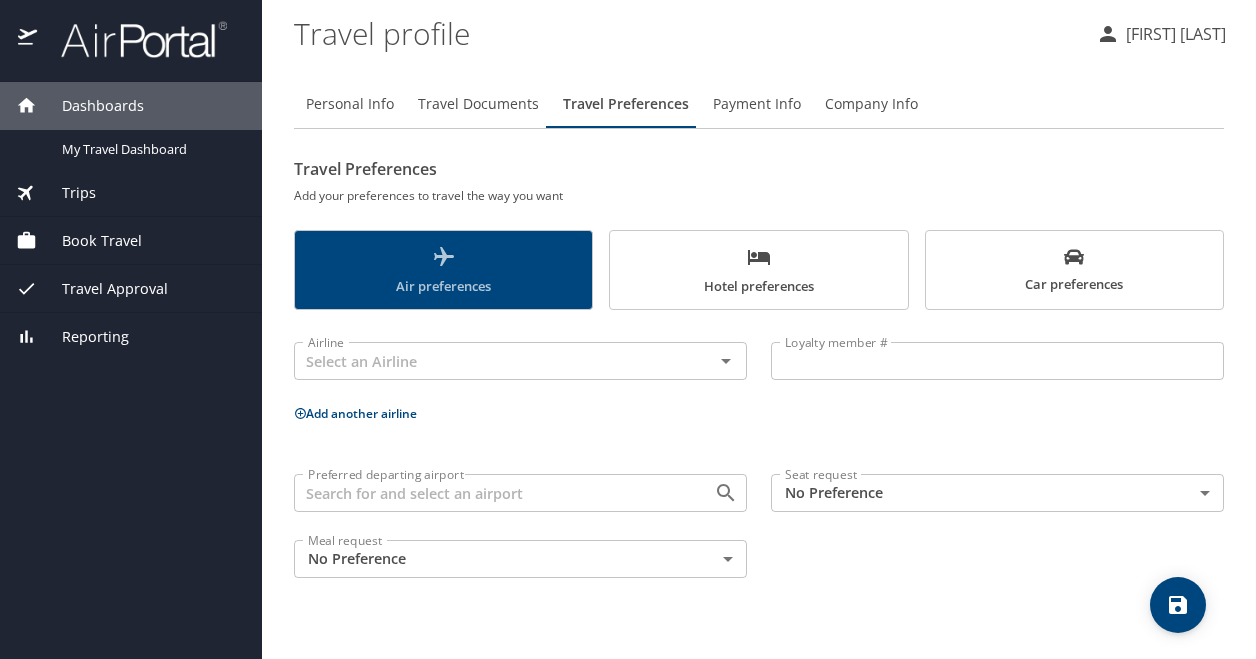 click on "Air preferences" at bounding box center [443, 271] 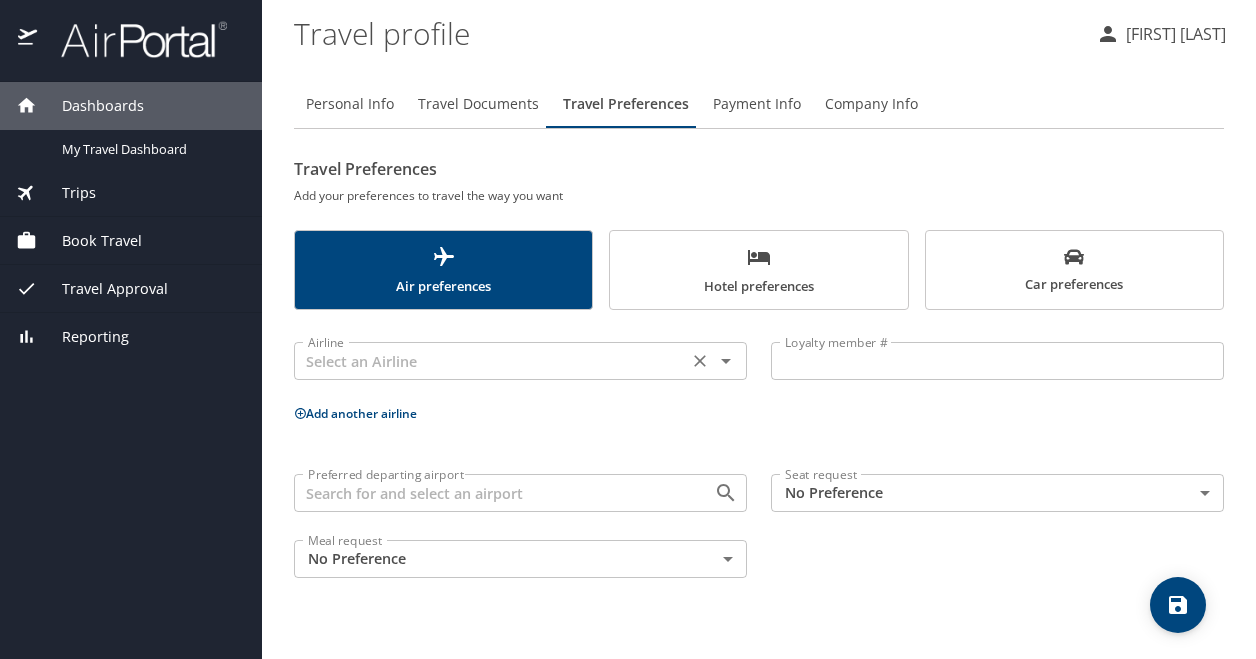 click 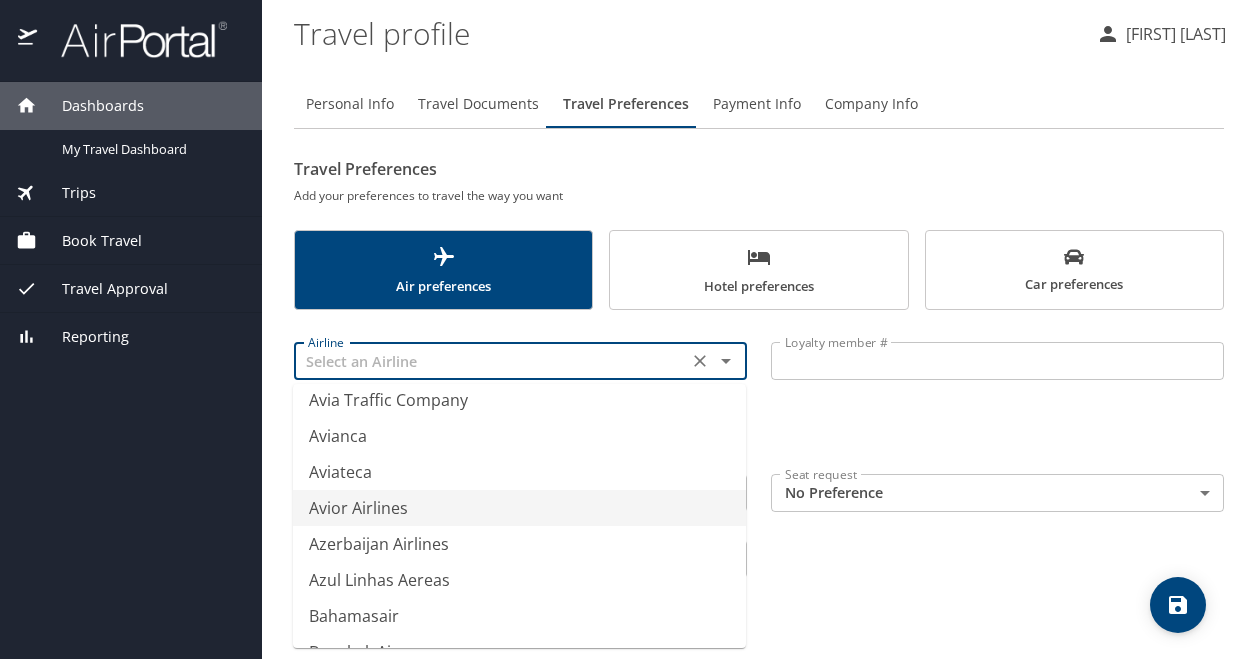 scroll, scrollTop: 4100, scrollLeft: 0, axis: vertical 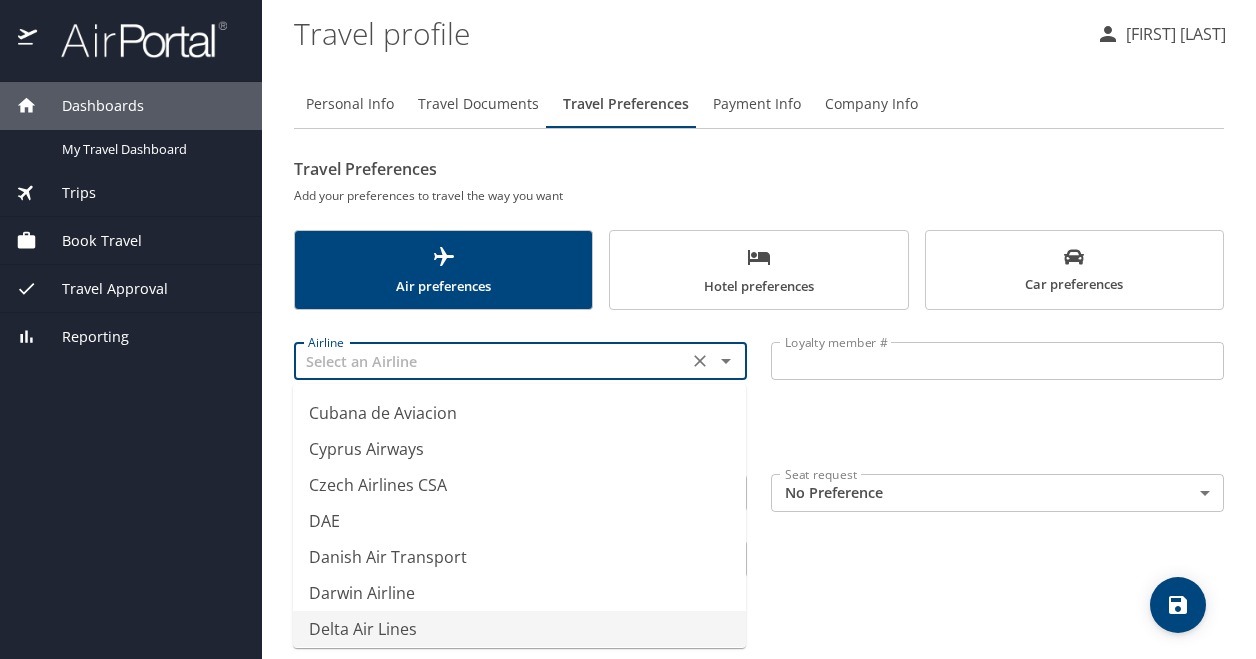 click on "Delta Air Lines" at bounding box center [519, 629] 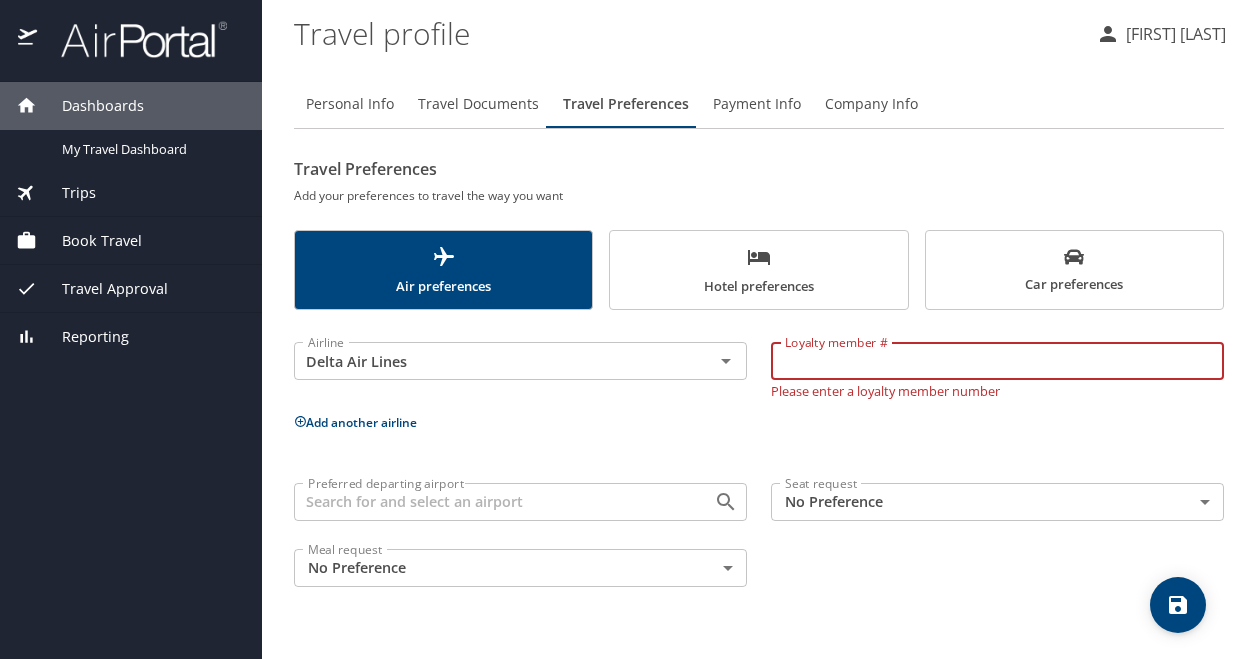 click on "Loyalty member #" at bounding box center [997, 361] 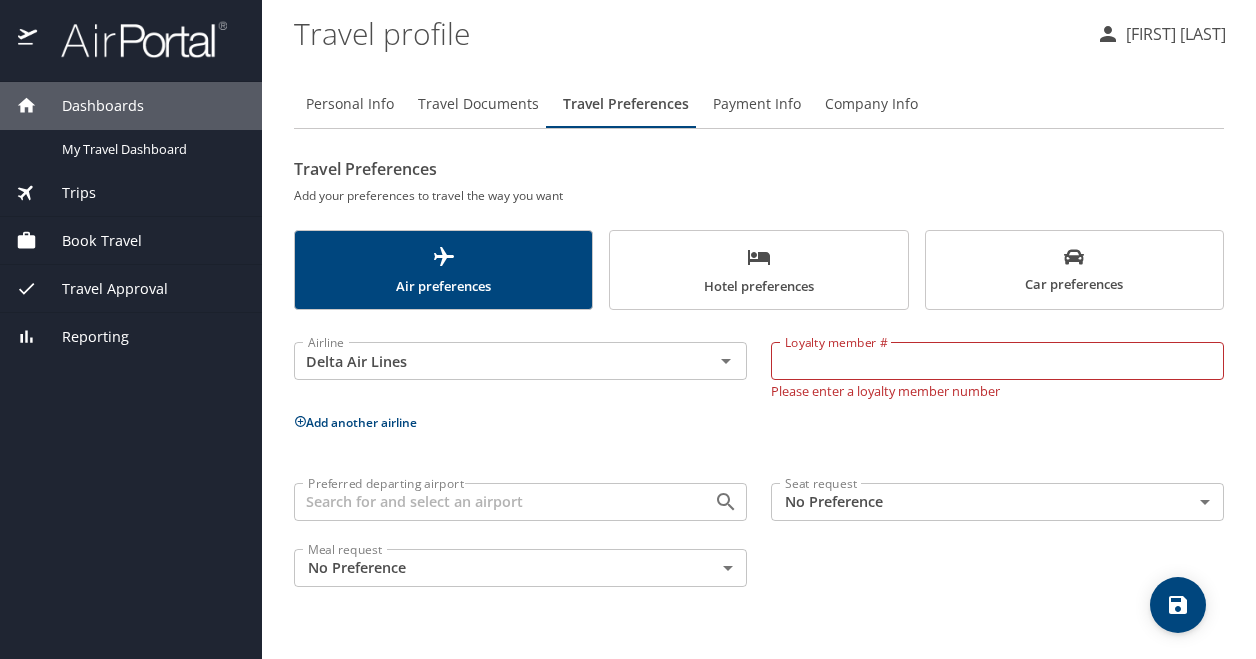 click on "Loyalty member #" at bounding box center (997, 361) 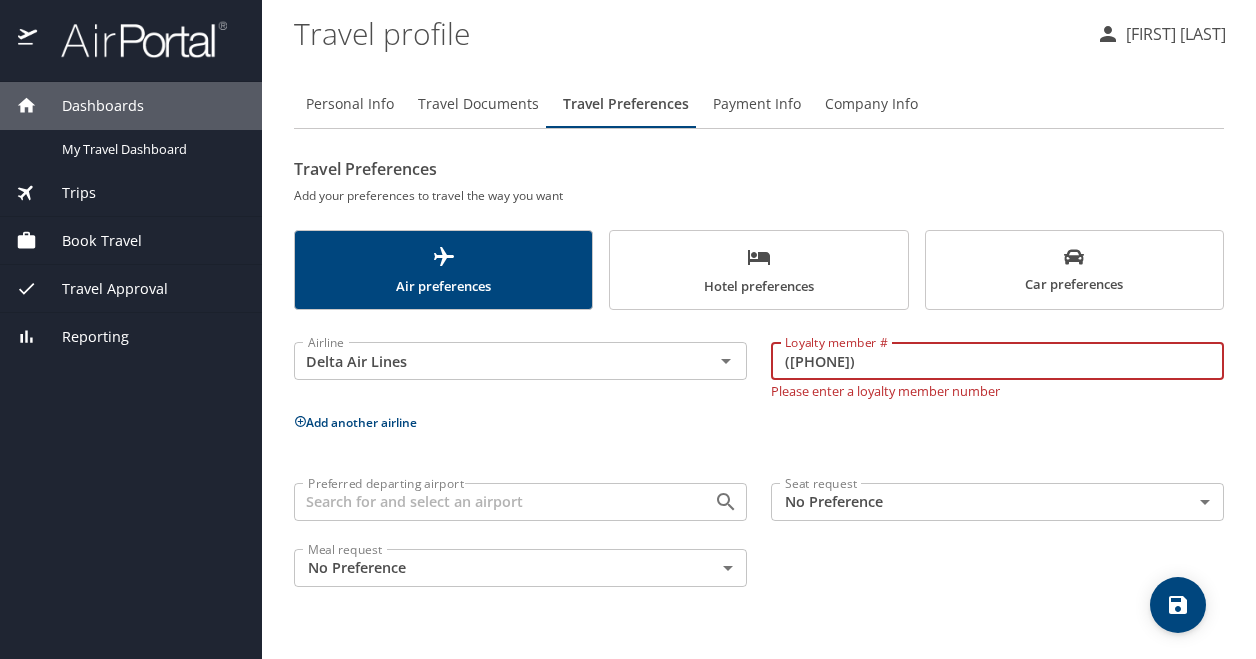 type on "([PHONE])" 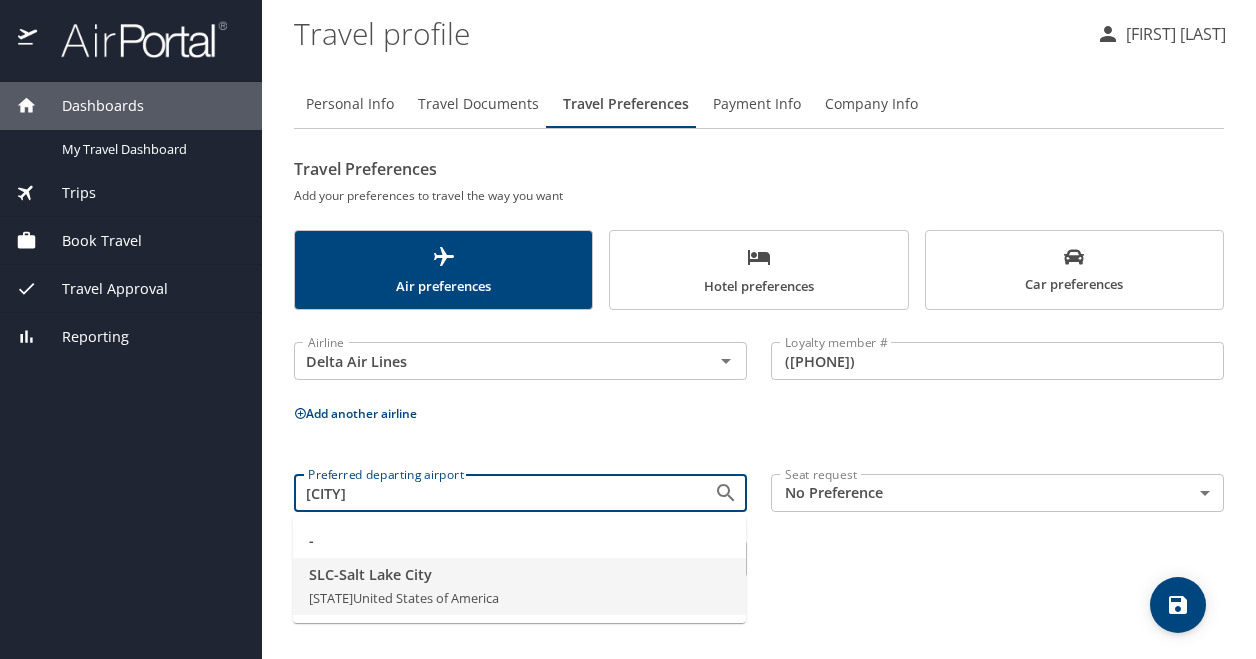 click on "SLC  -  [CITY]" at bounding box center (519, 575) 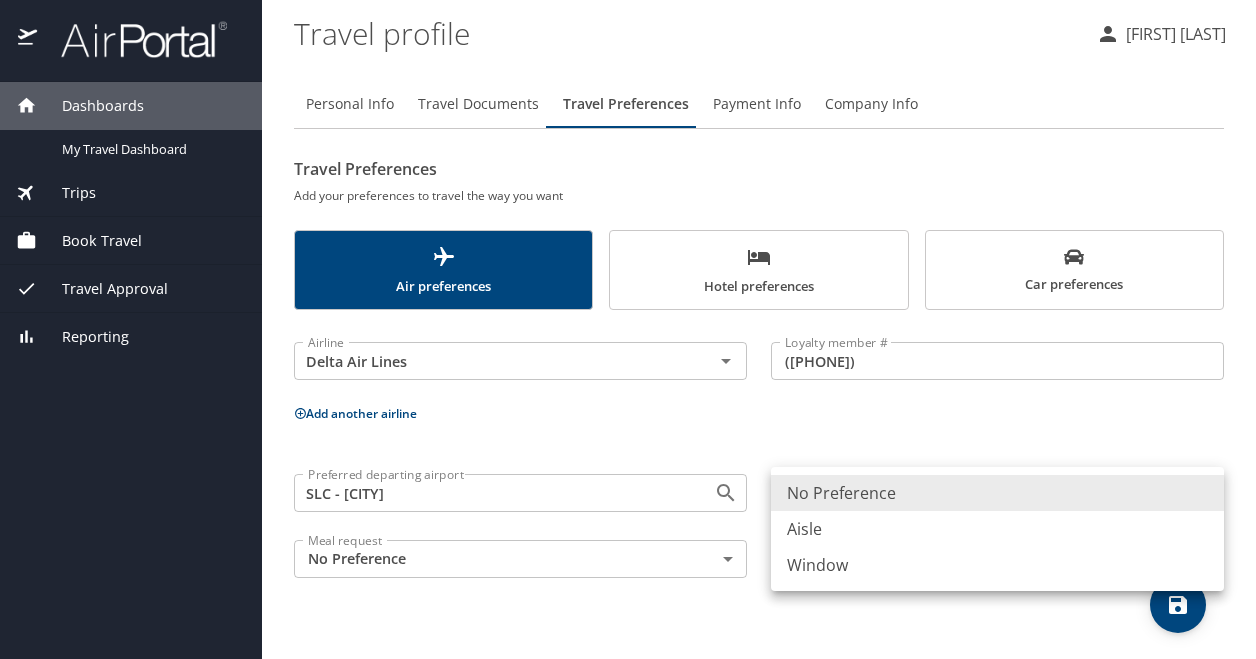 click on "Dashboards My Travel Dashboard Trips Current / Future Trips Past Trips Trips Missing Hotel Book Travel Request Agent Booking Approval Request (Beta) Book/Manage Online Trips Travel Approval Pending Trip Approvals Approved Trips Canceled Trips Approvals (Beta) Reporting Travel profile [FIRST] [LAST] Personal Info Travel Documents Travel Preferences Payment Info Company Info Travel Preferences Add your preferences to travel the way you want Air preferences Hotel preferences Car preferences Airline Delta Air Lines Airline   Loyalty member # [NUMBER] Loyalty member #  Add another airline Preferred departing airport SLC - [CITY] Preferred departing airport   Seat request No Preference NotApplicable Seat request   Meal request No Preference NotApplicable Meal request My settings Travel agency contacts View travel profile Give feedback Sign out No Preference Aisle Window" at bounding box center (628, 329) 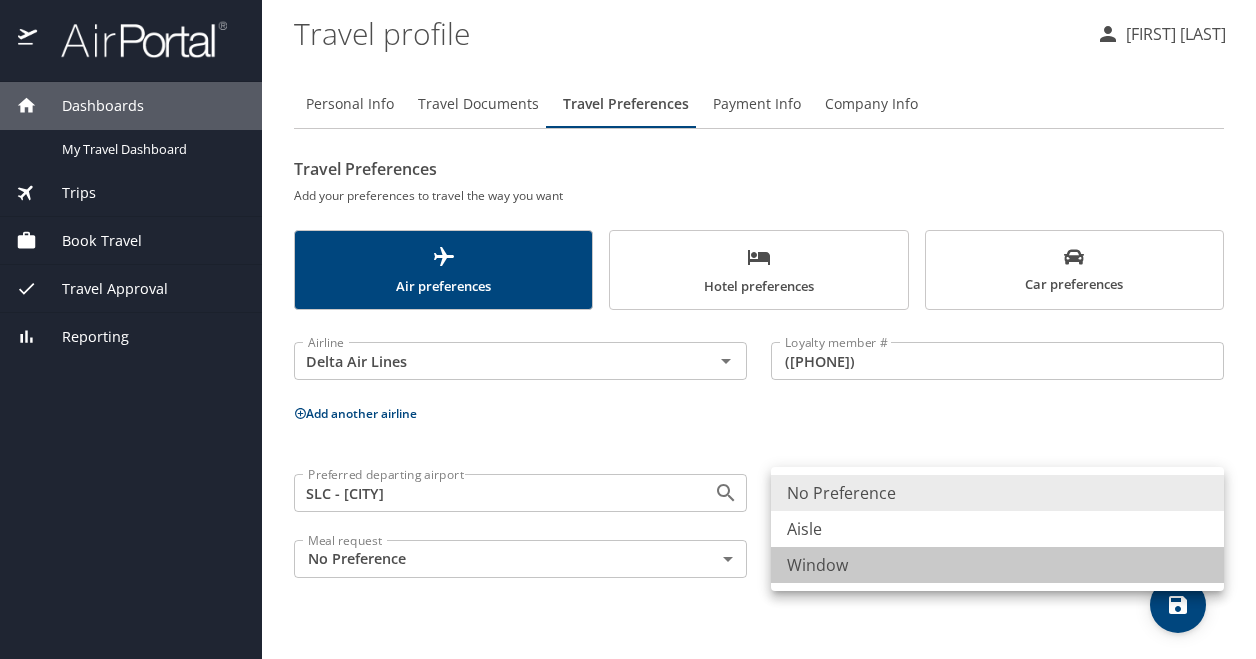 click on "Window" at bounding box center (997, 565) 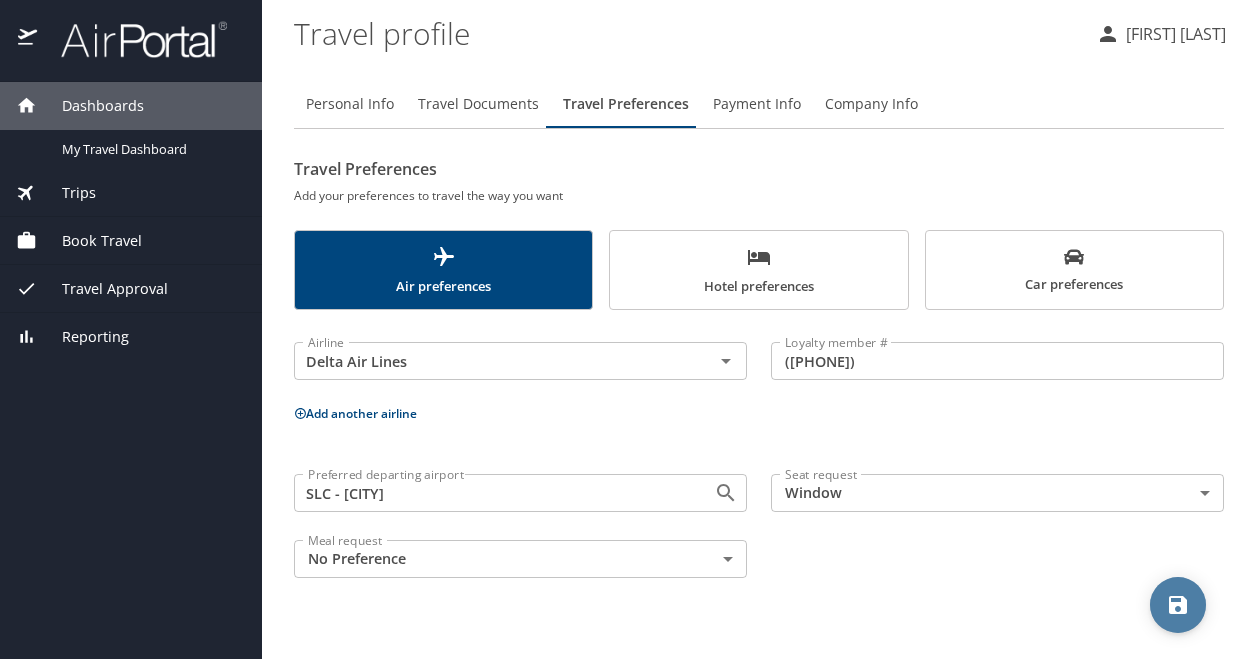 click at bounding box center (1178, 605) 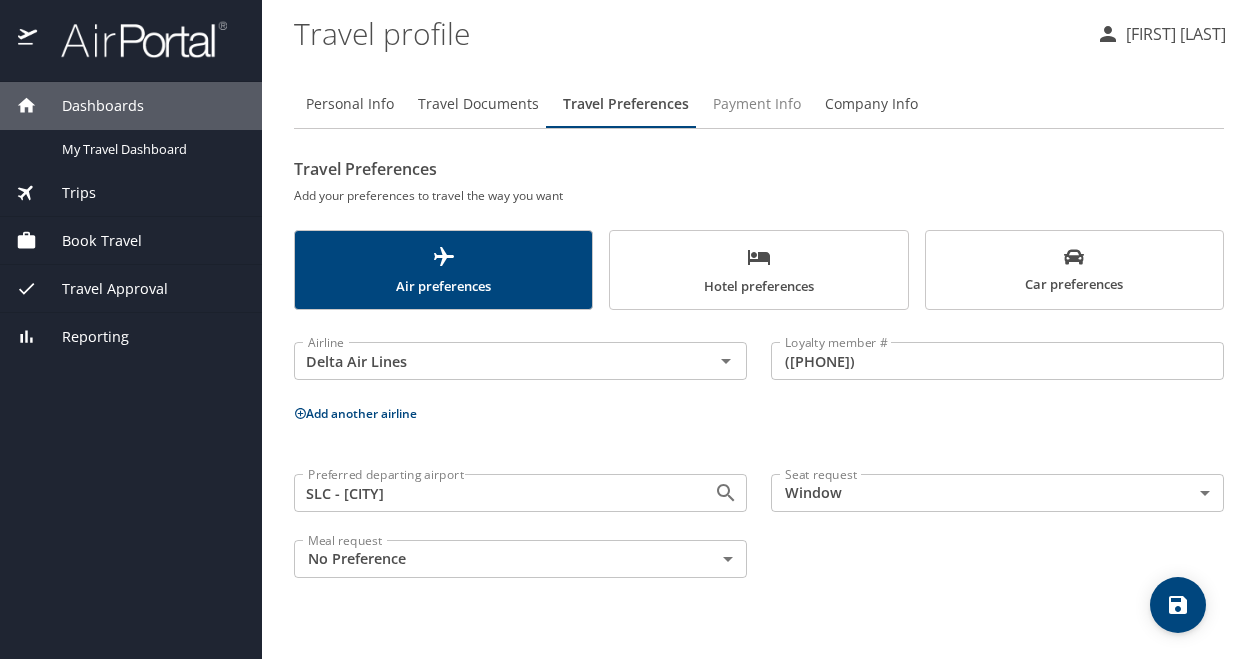 click on "Payment Info" at bounding box center (757, 104) 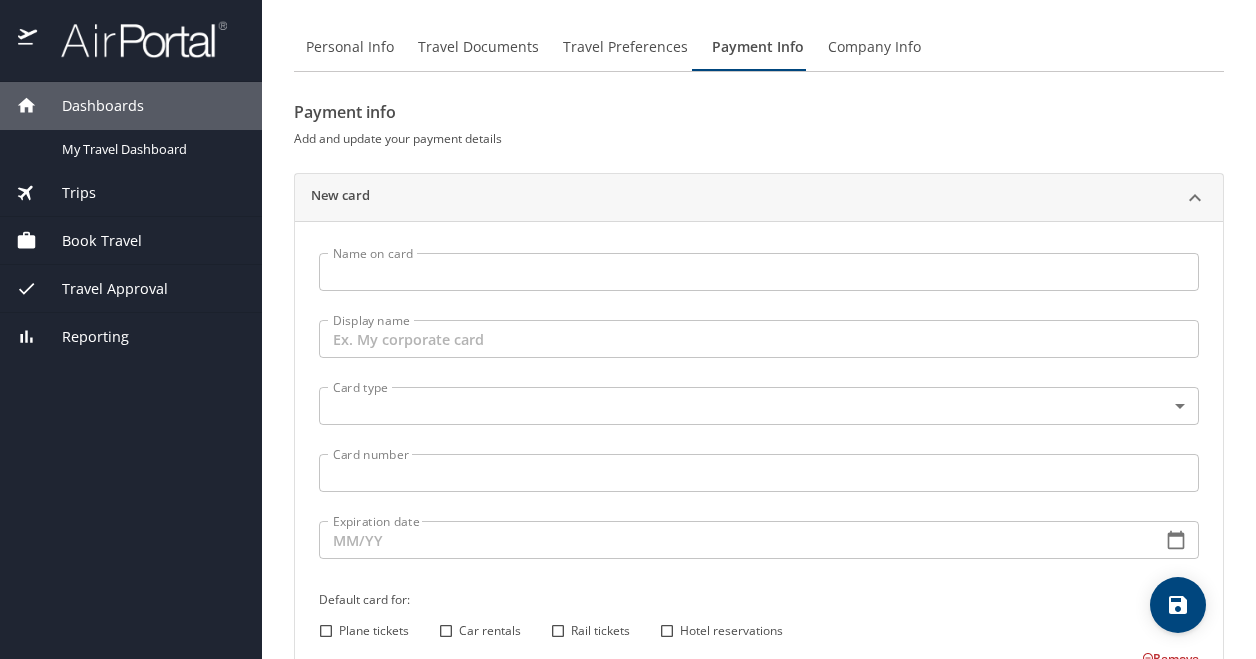 scroll, scrollTop: 100, scrollLeft: 0, axis: vertical 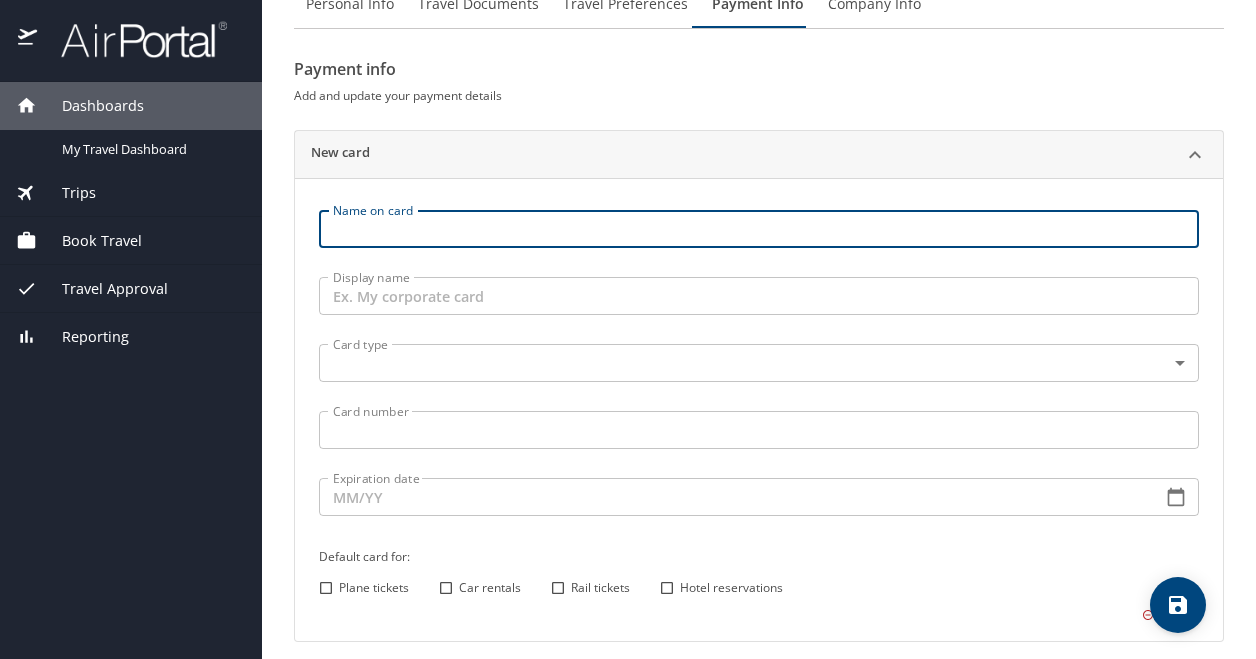 click on "Name on card" at bounding box center [759, 229] 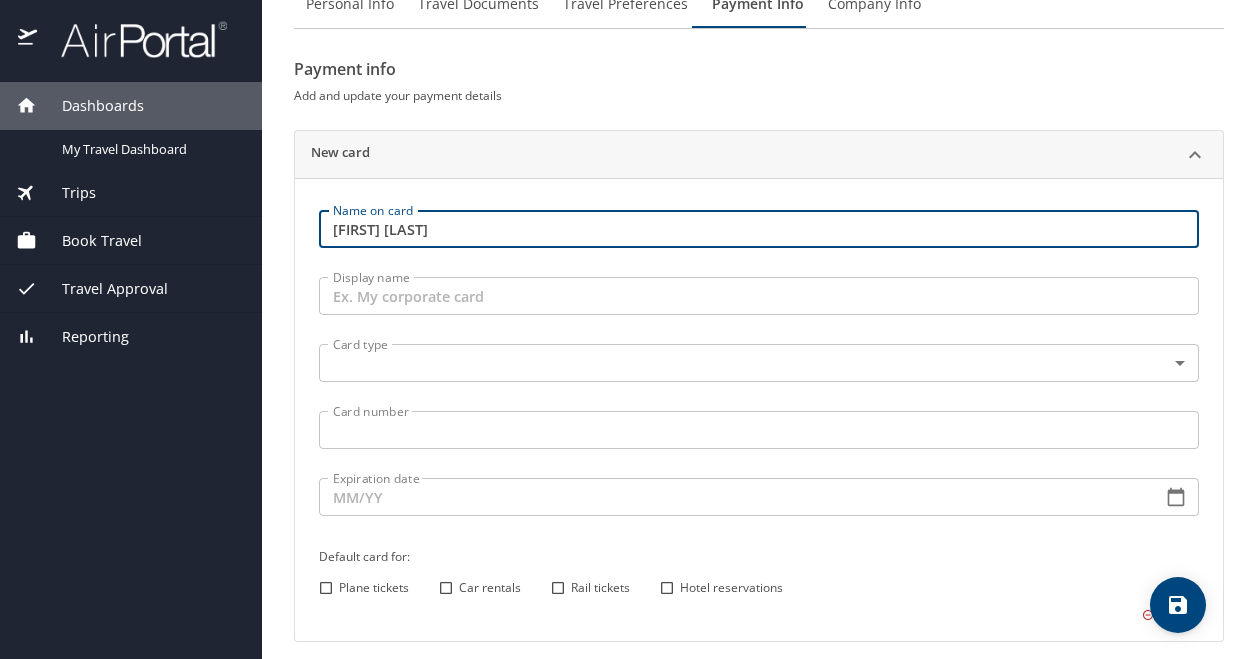 type on "[FIRST] [LAST]" 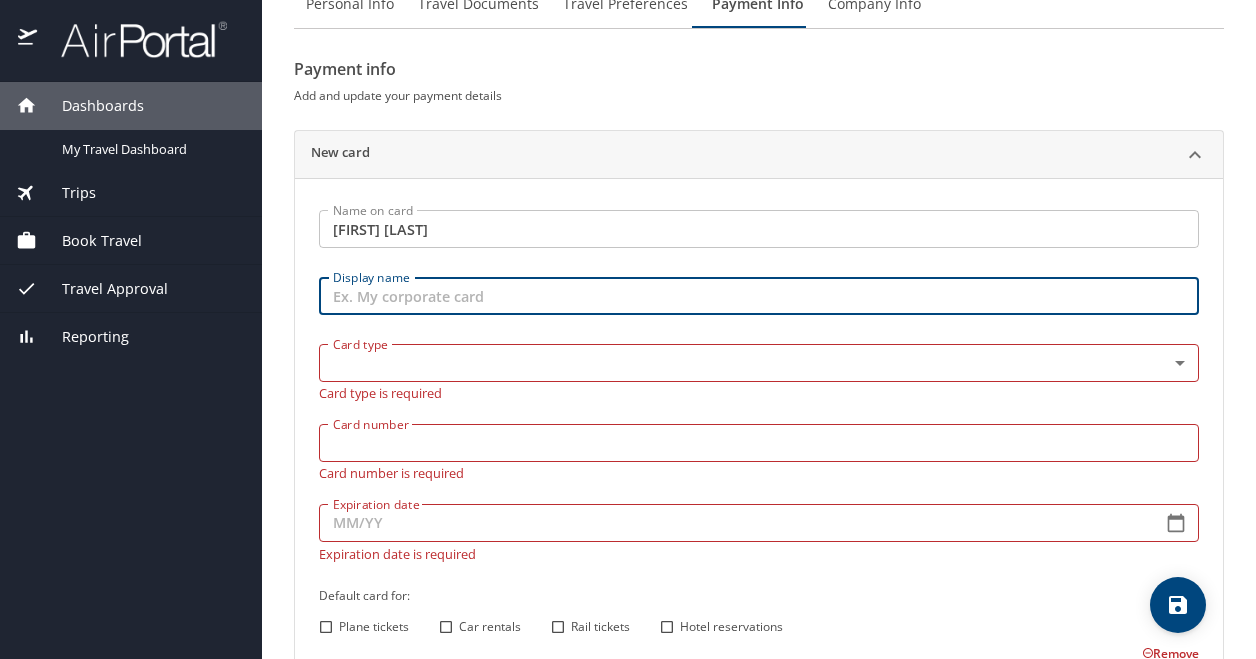 click on "Display name" at bounding box center [759, 296] 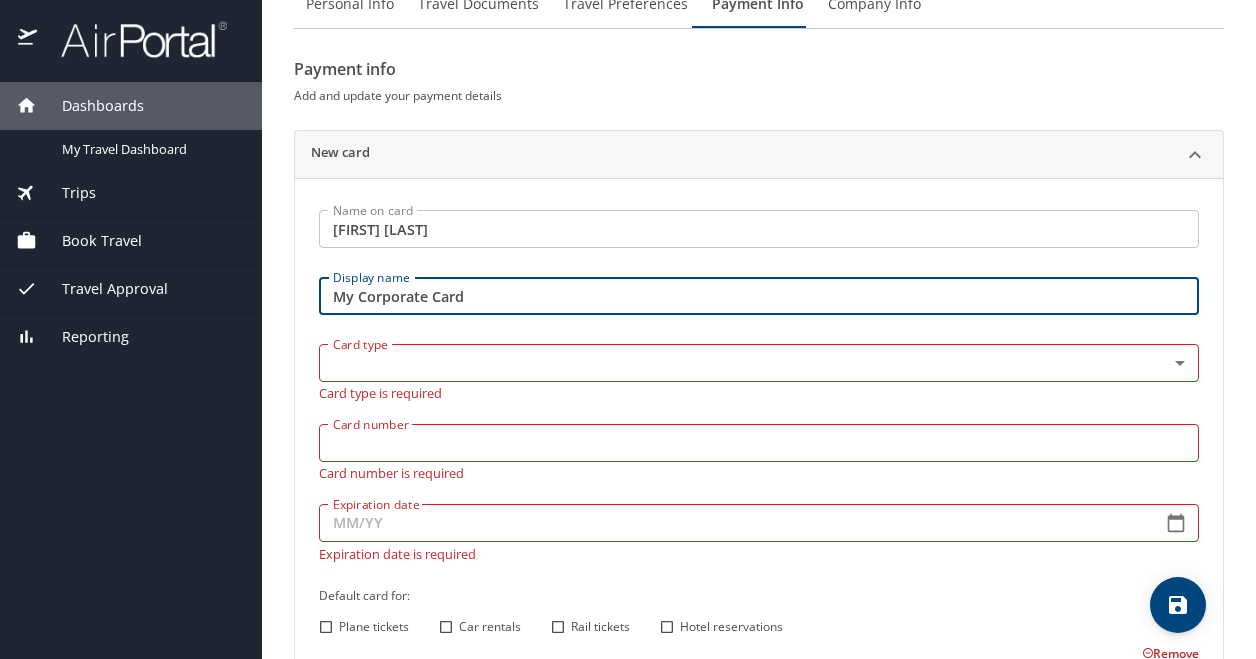 type on "My Corporate Card" 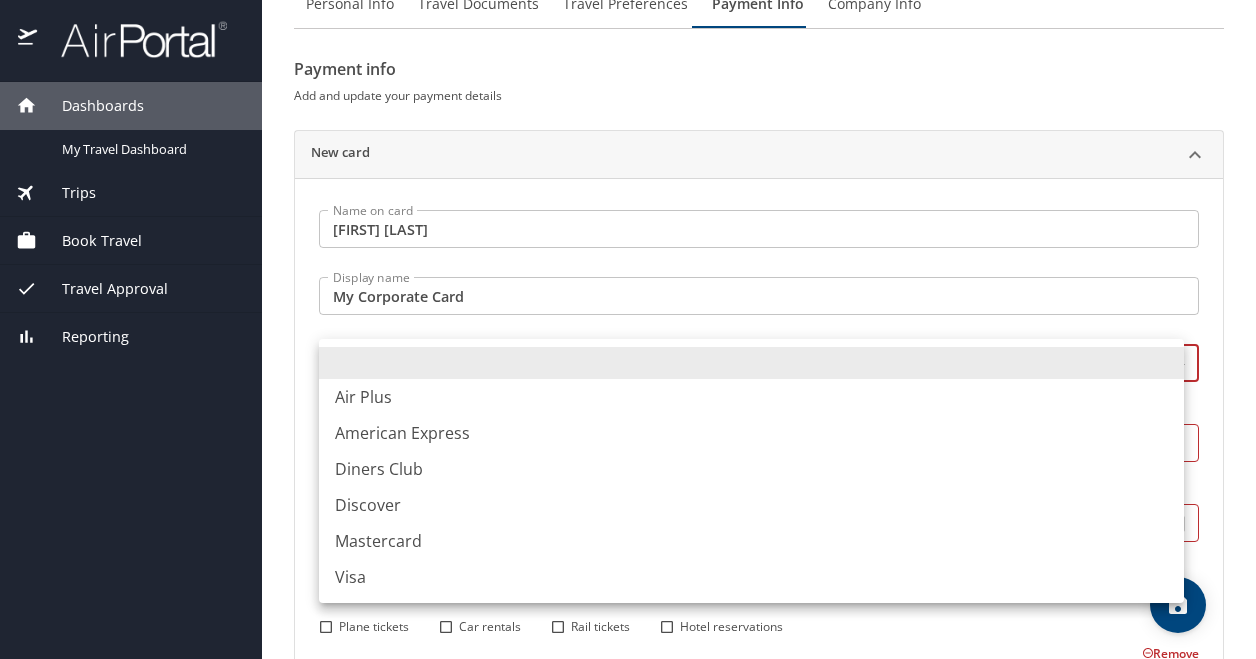 click on "Dashboards My Travel Dashboard Trips Current / Future Trips Past Trips Trips Missing Hotel Book Travel Request Agent Booking Approval Request (Beta) Book/Manage Online Trips Travel Approval Pending Trip Approvals Approved Trips Canceled Trips Approvals (Beta) Reporting Travel profile [FIRST] [LAST] Personal Info Travel Documents Travel Preferences Payment Info Company Info Payment info Add and update your payment details New card   Name on card [FIRST] [LAST] Name on card   Display name My Corporate Card Display name   Card type ​ Card type Card type is required   Card number Card number Card number is required Expiration date Expiration date Expiration date is required Default card for: Plane tickets Car rentals Rail tickets Hotel reservations  Remove  Add another credit card My settings Travel agency contacts View travel profile Give feedback Sign out Air Plus American Express Diners Club Discover Mastercard Visa" at bounding box center [628, 329] 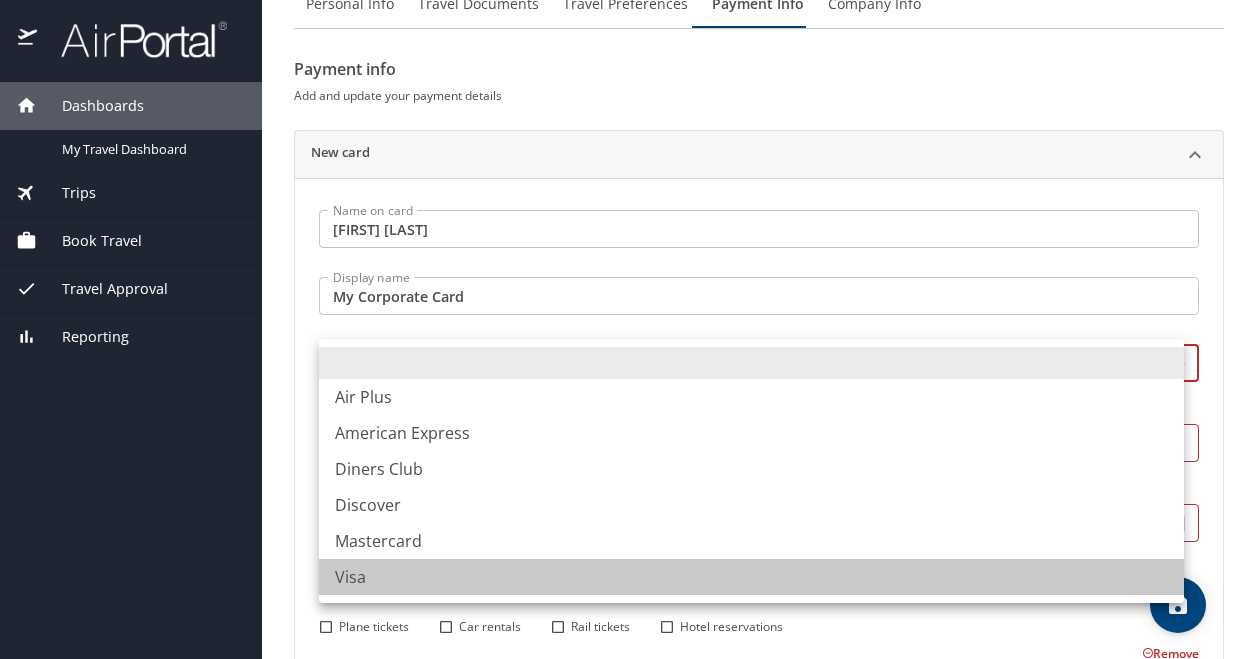 click on "Visa" at bounding box center [751, 577] 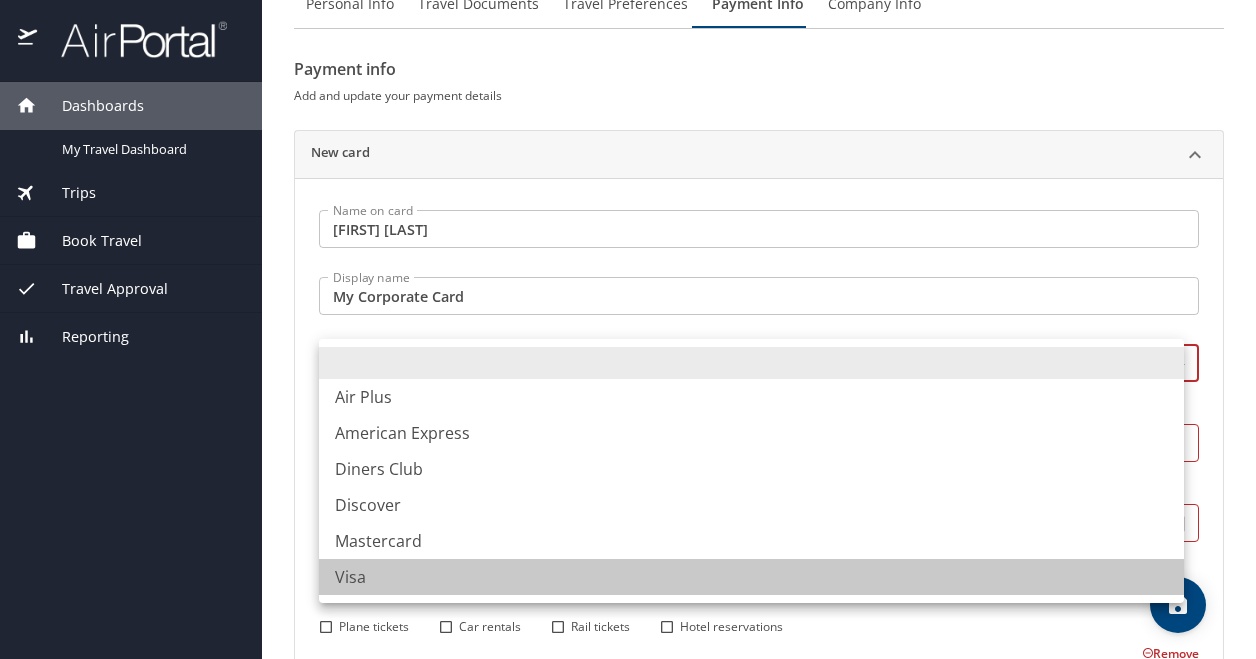 type on "VI" 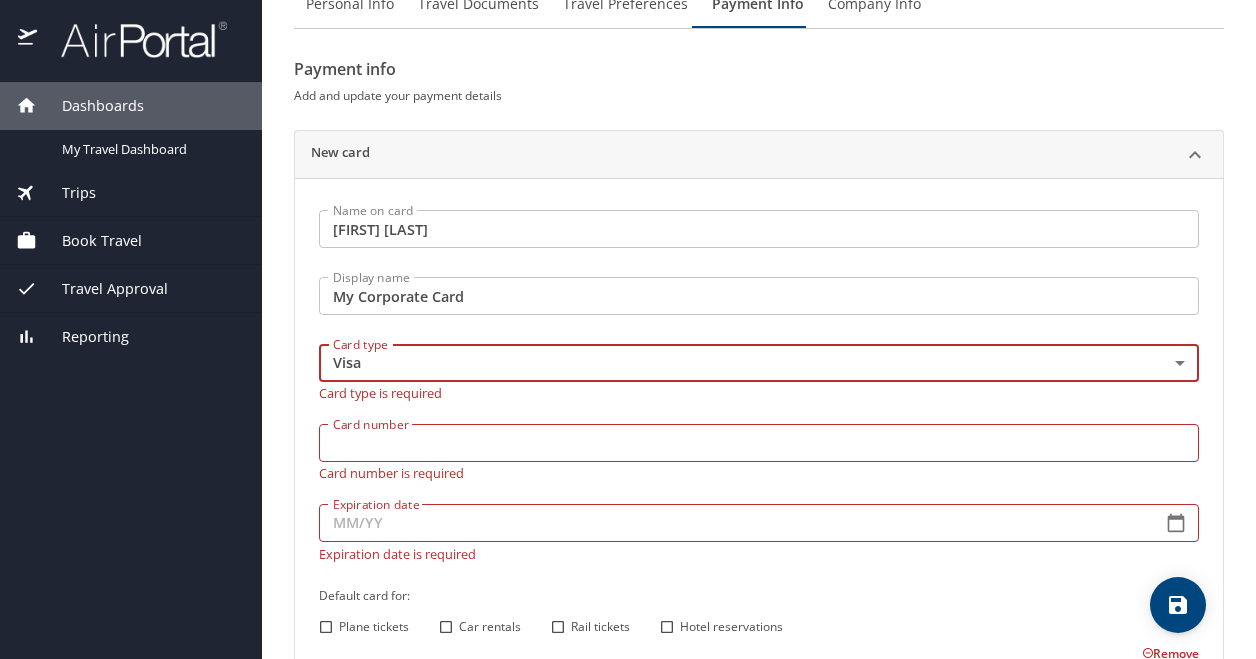 click on "Card number" at bounding box center (759, 443) 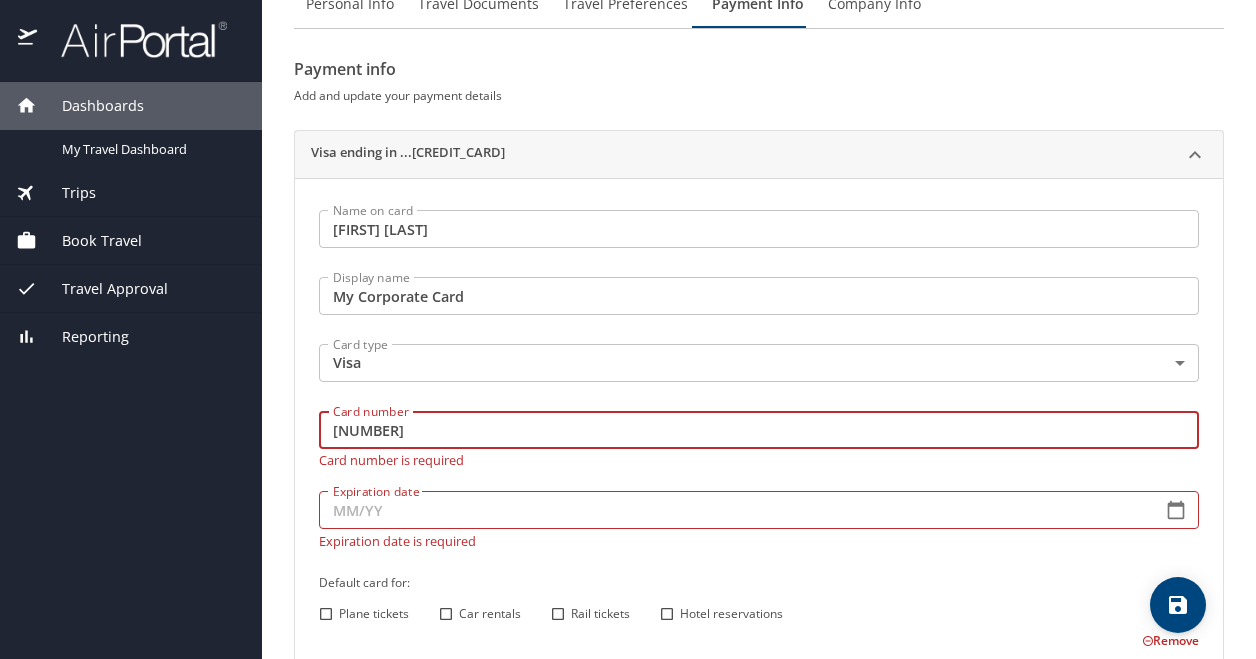 type on "[NUMBER]" 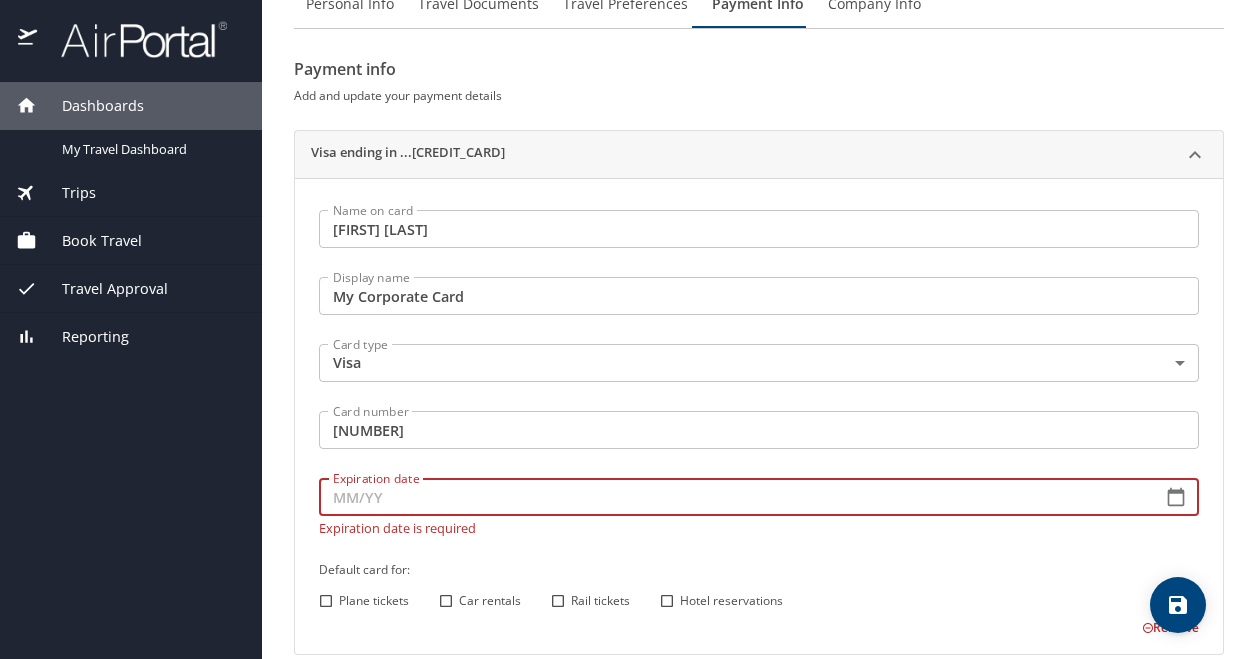 click on "Expiration date" at bounding box center (732, 497) 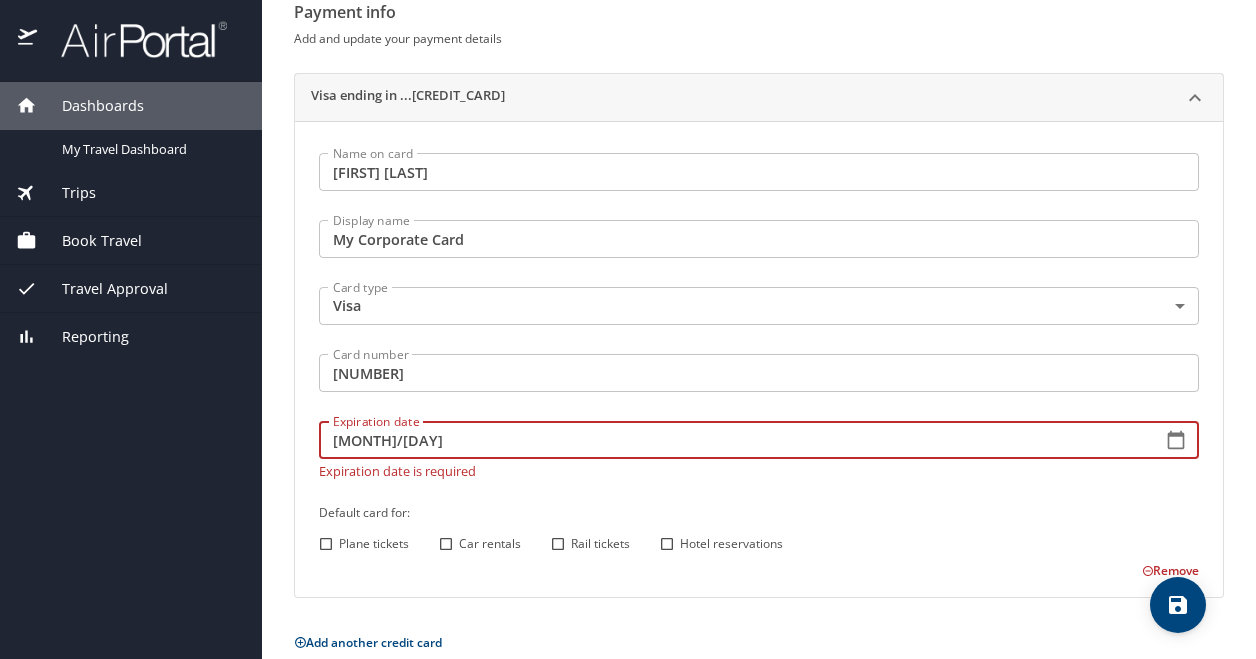 scroll, scrollTop: 185, scrollLeft: 0, axis: vertical 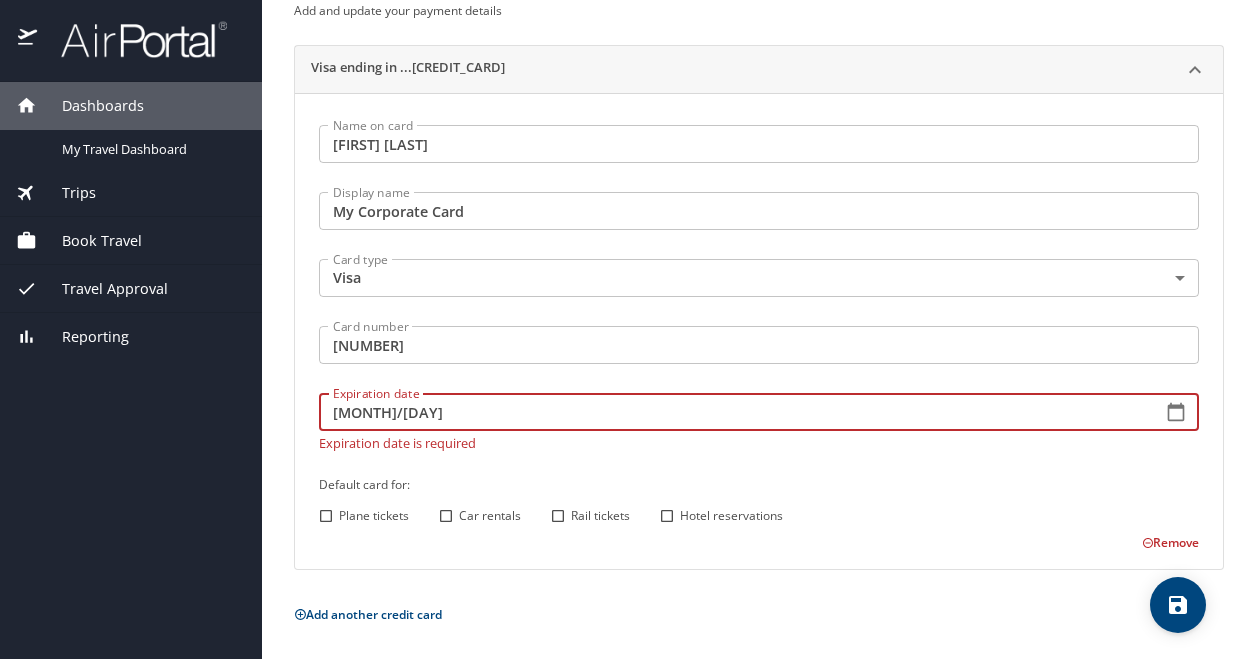 type on "[MONTH]/[DAY]" 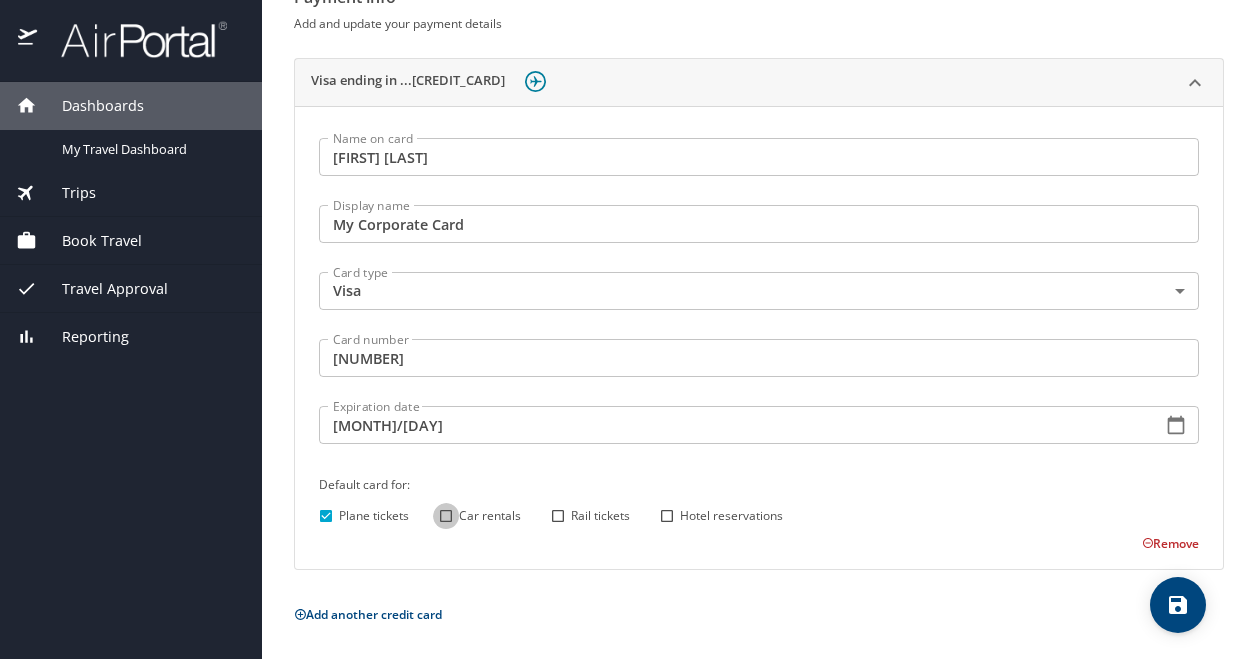 click on "Car rentals" at bounding box center (446, 516) 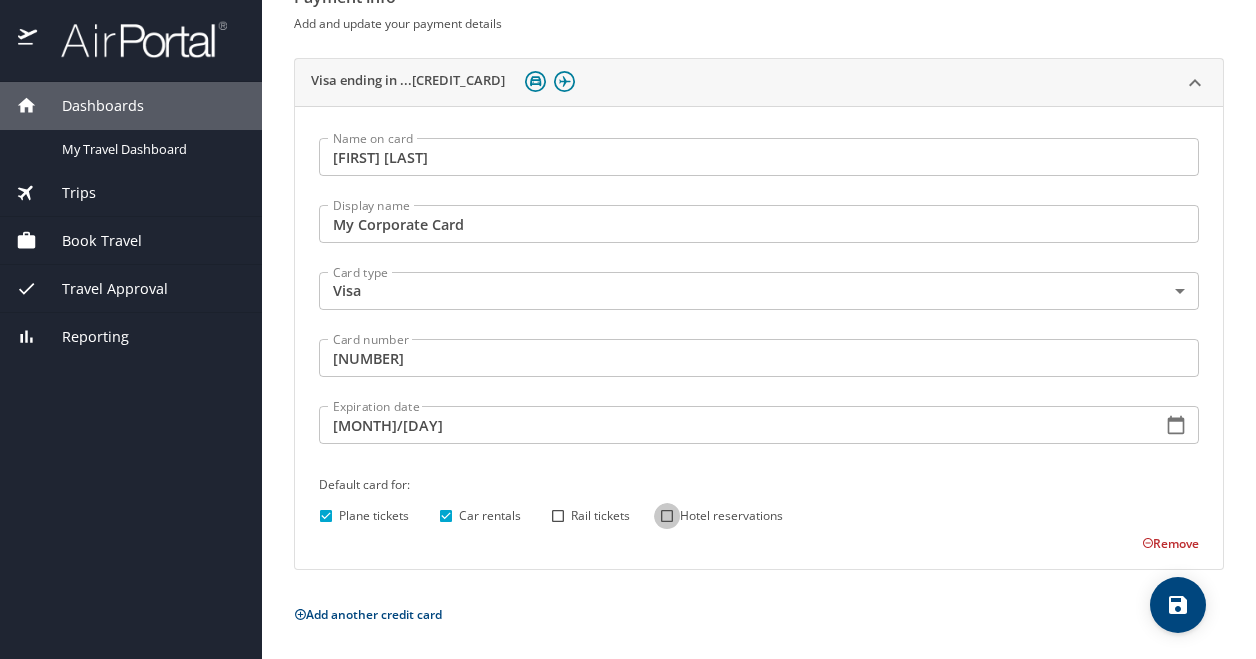click on "Hotel reservations" at bounding box center (667, 516) 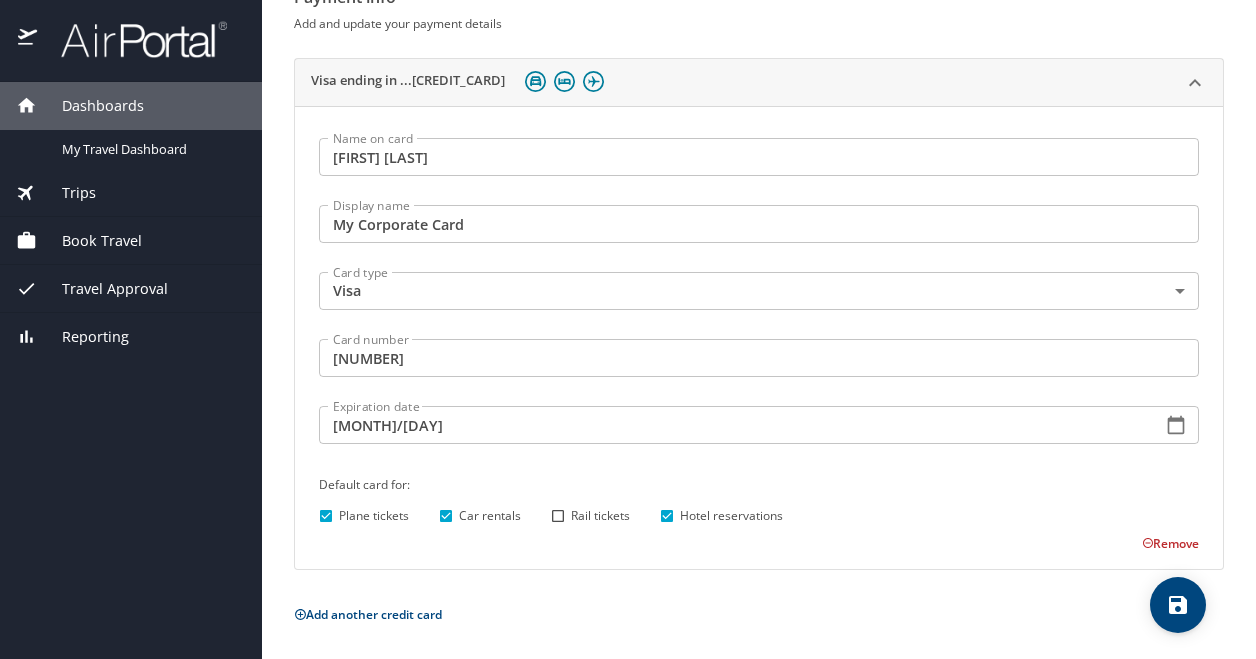 click on "Rail tickets" at bounding box center (558, 516) 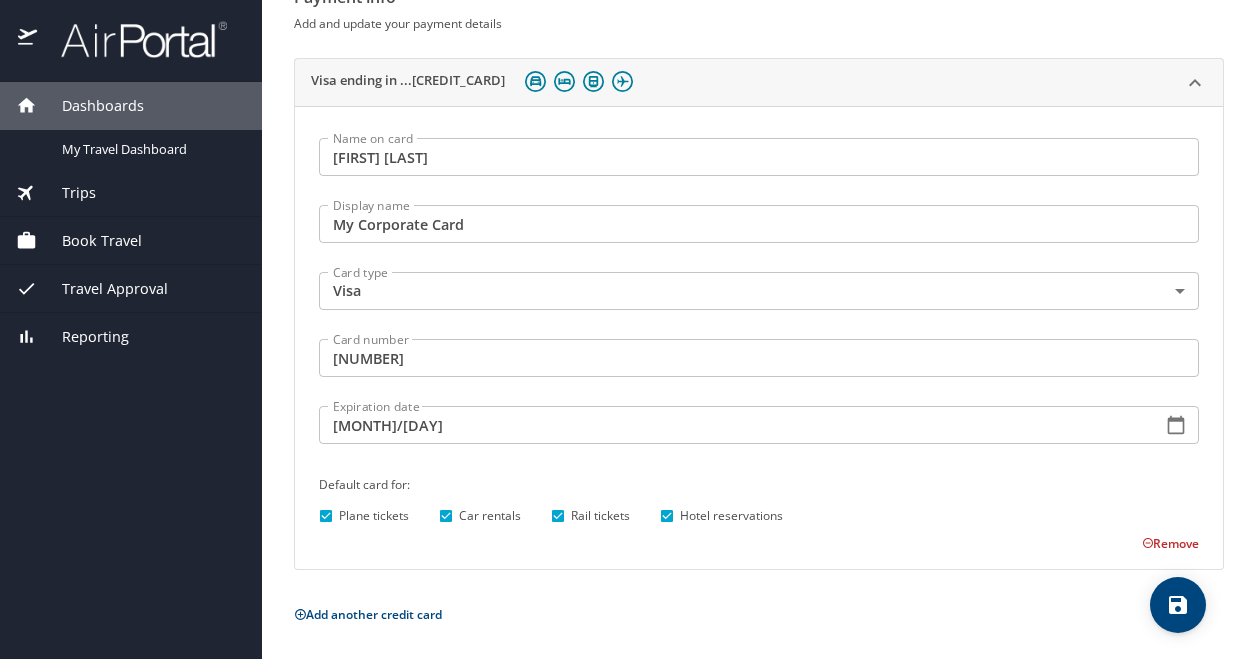 click 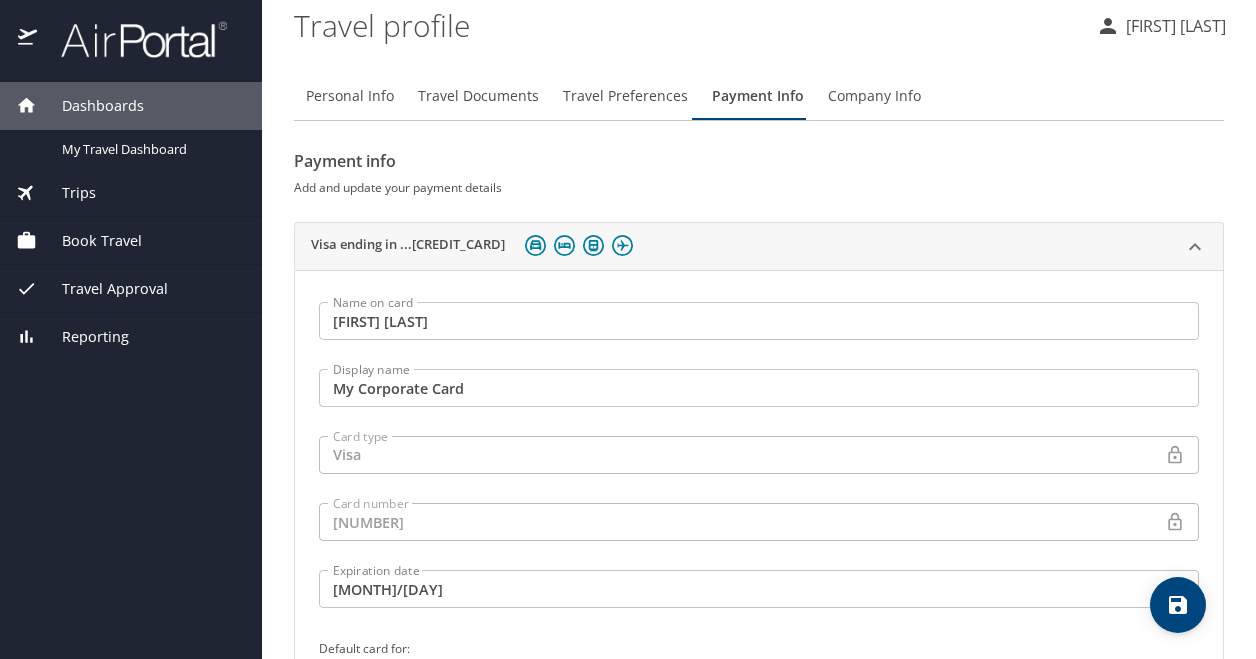 scroll, scrollTop: 0, scrollLeft: 0, axis: both 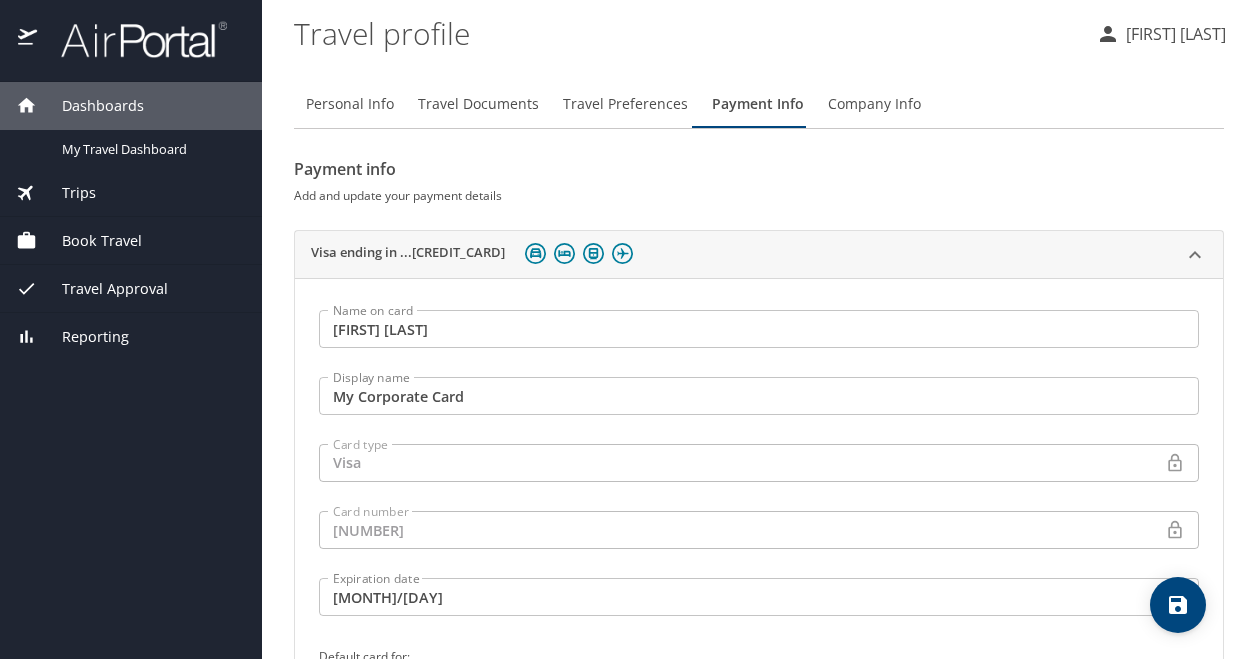 click on "Company Info" at bounding box center [874, 104] 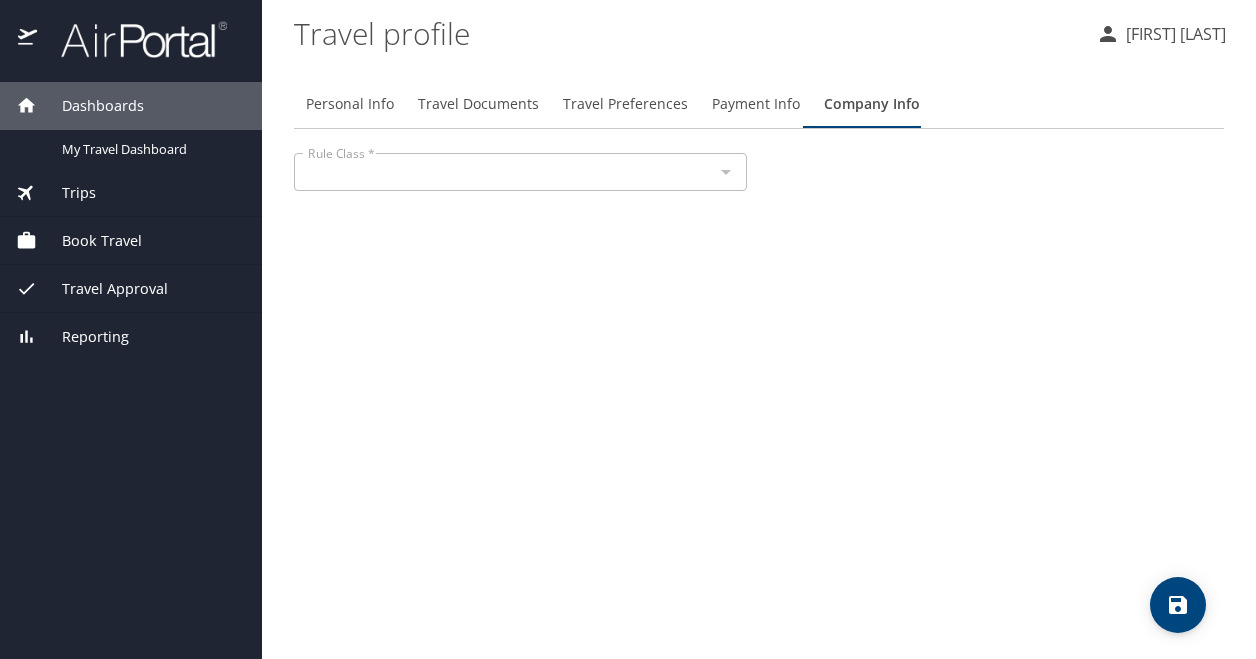 click at bounding box center [725, 172] 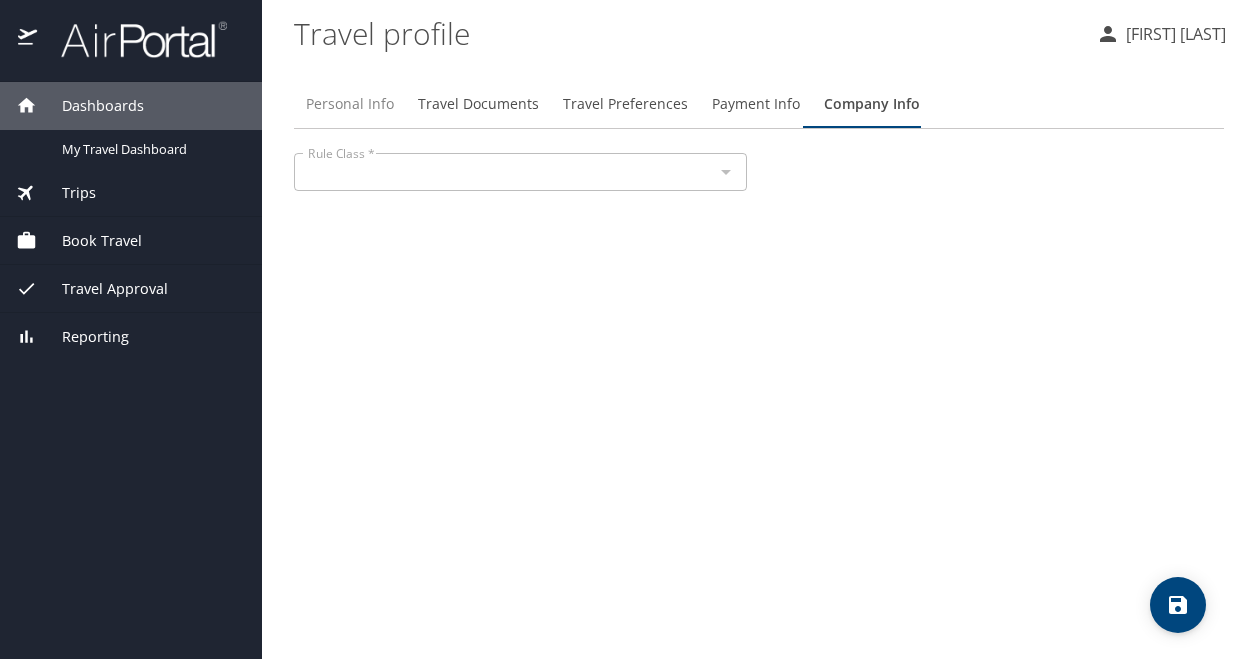click on "Personal Info" at bounding box center [350, 104] 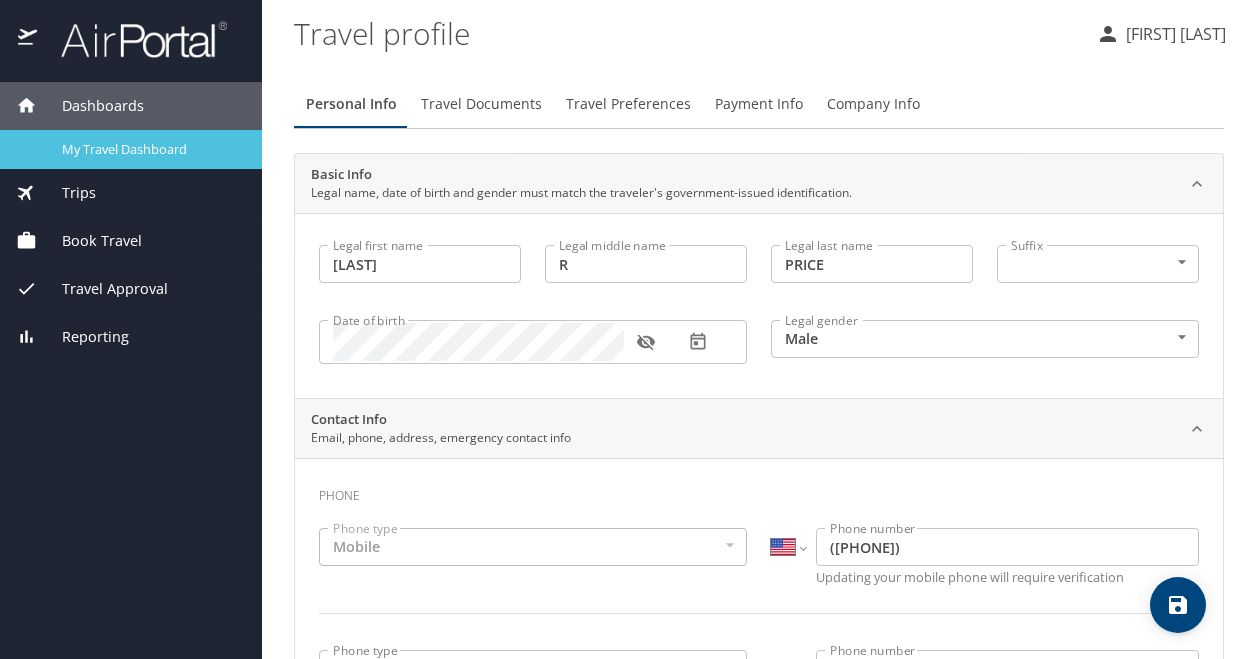 click on "My Travel Dashboard" at bounding box center (150, 149) 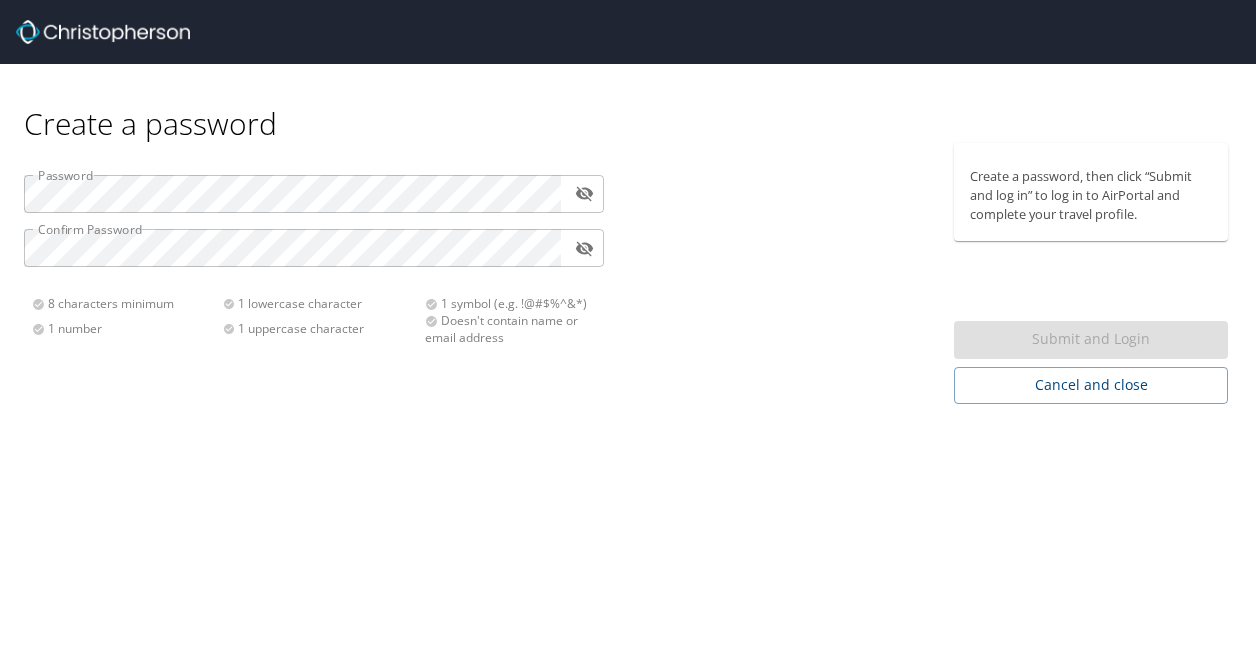 scroll, scrollTop: 0, scrollLeft: 0, axis: both 